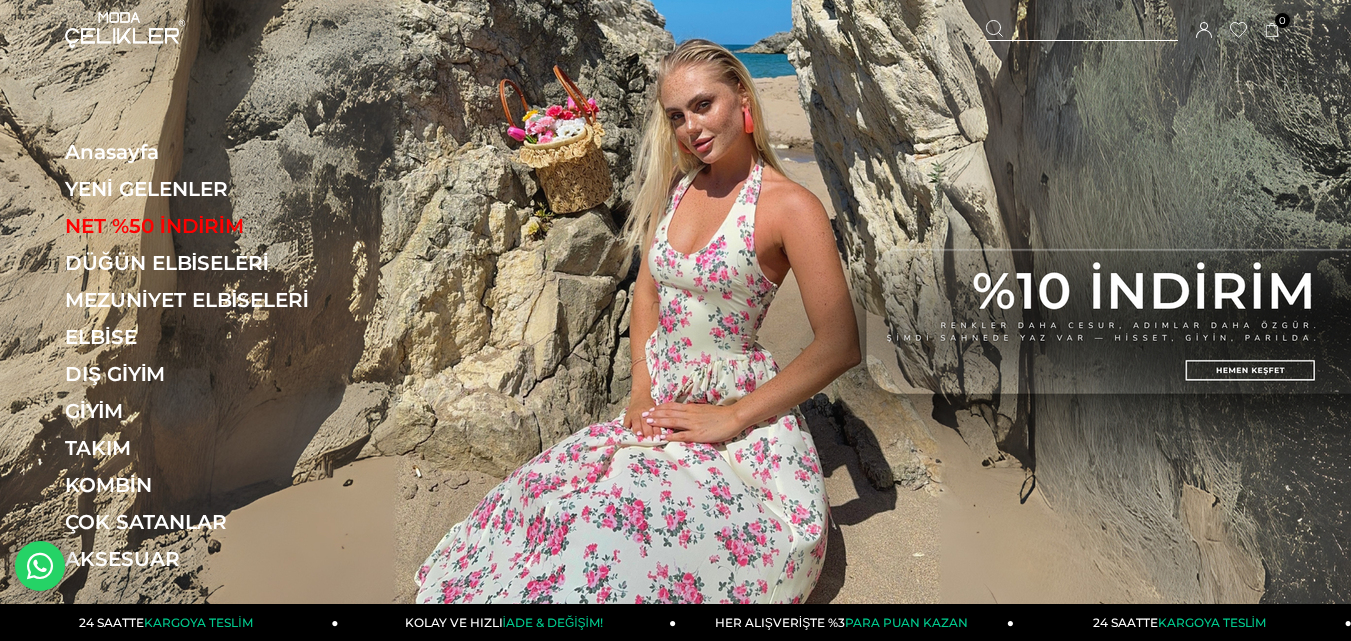 scroll, scrollTop: 0, scrollLeft: 0, axis: both 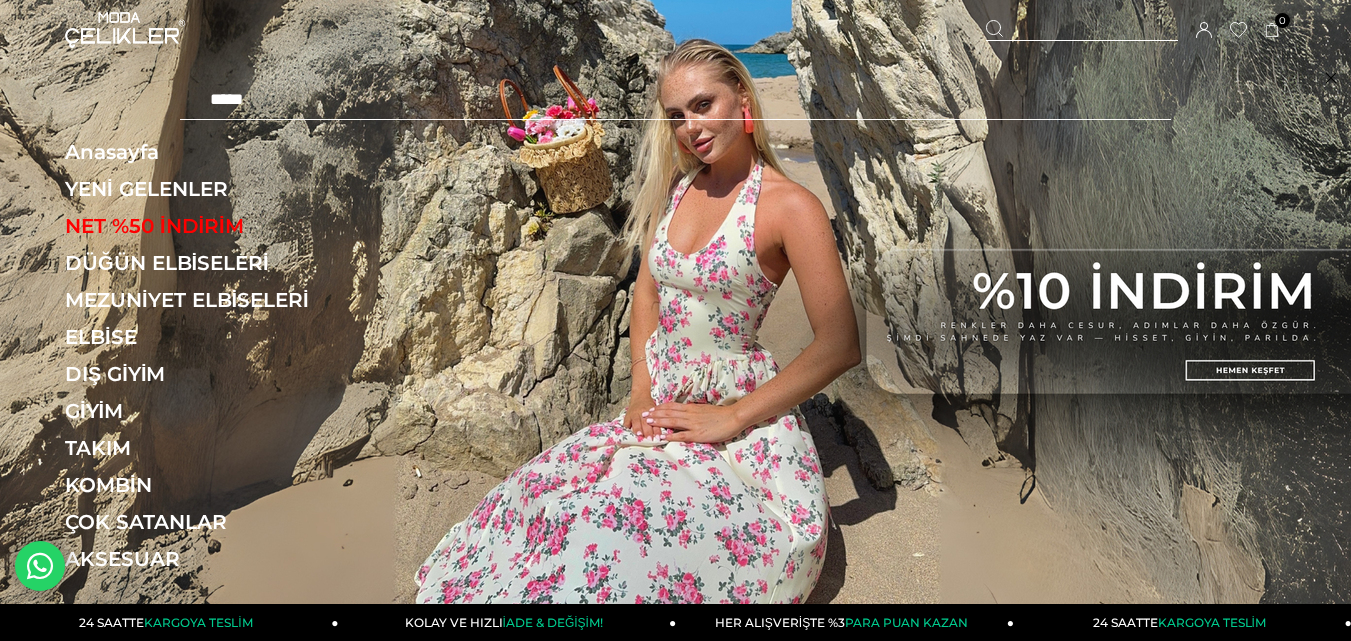 click at bounding box center (675, 100) 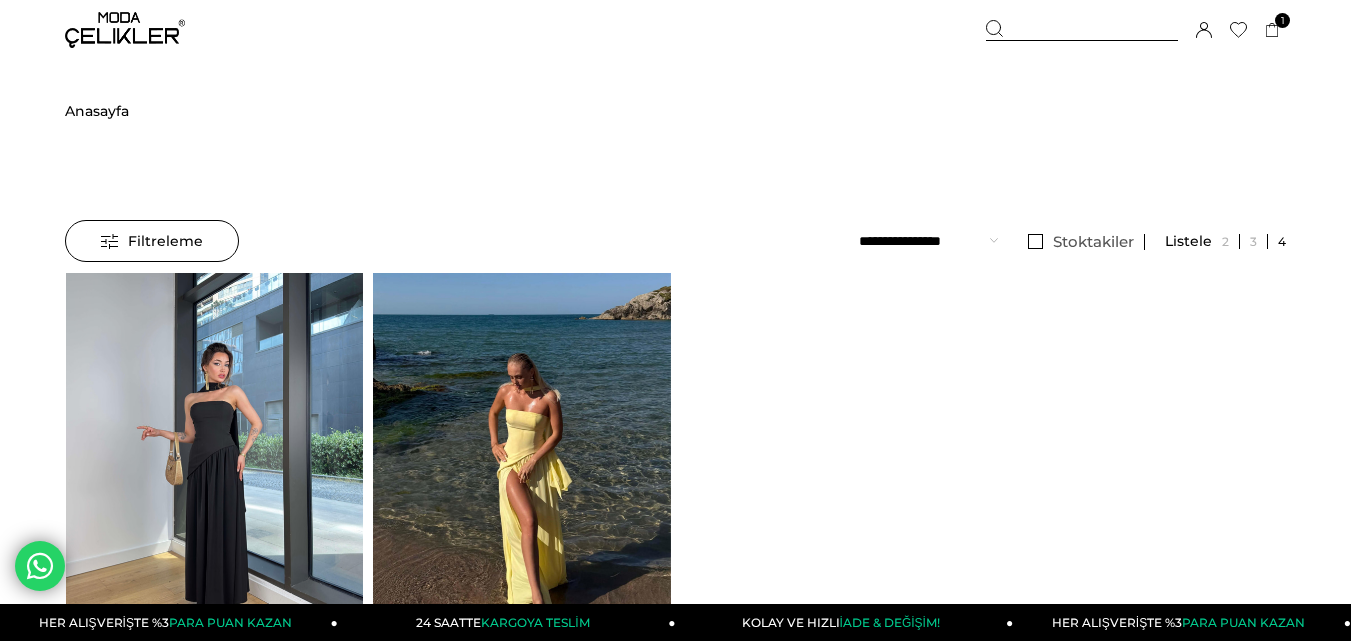 scroll, scrollTop: 0, scrollLeft: 0, axis: both 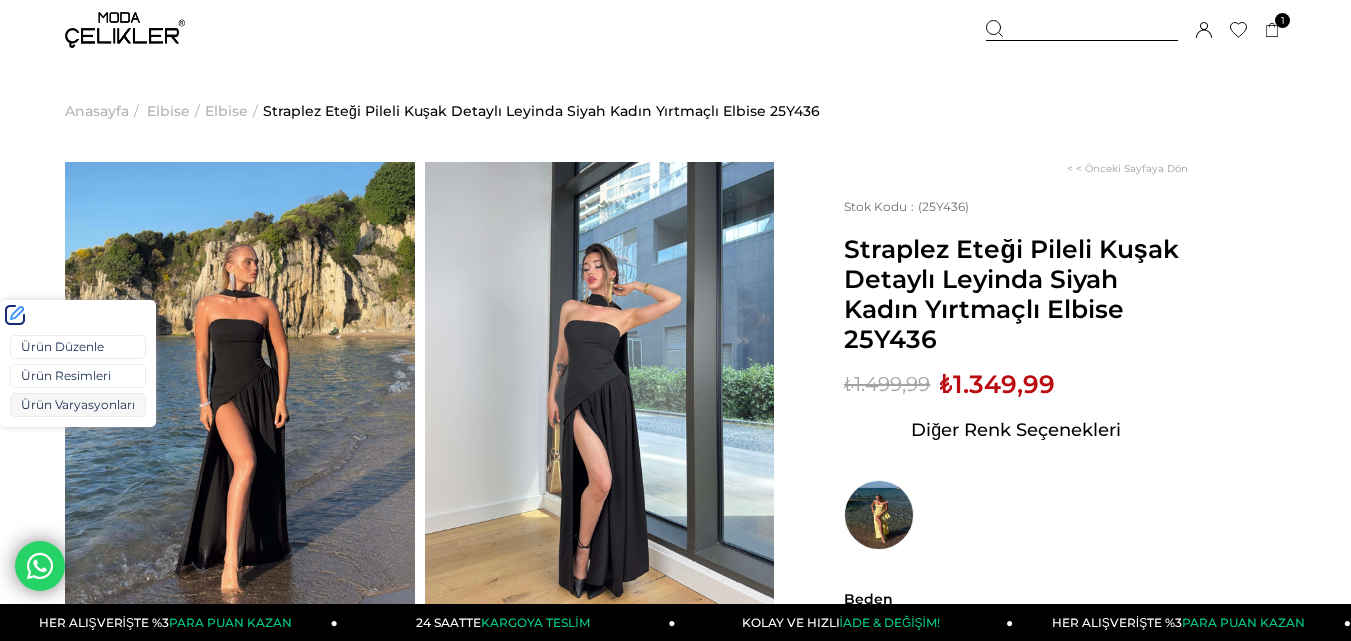 click on "Ürün Varyasyonları" at bounding box center [78, 405] 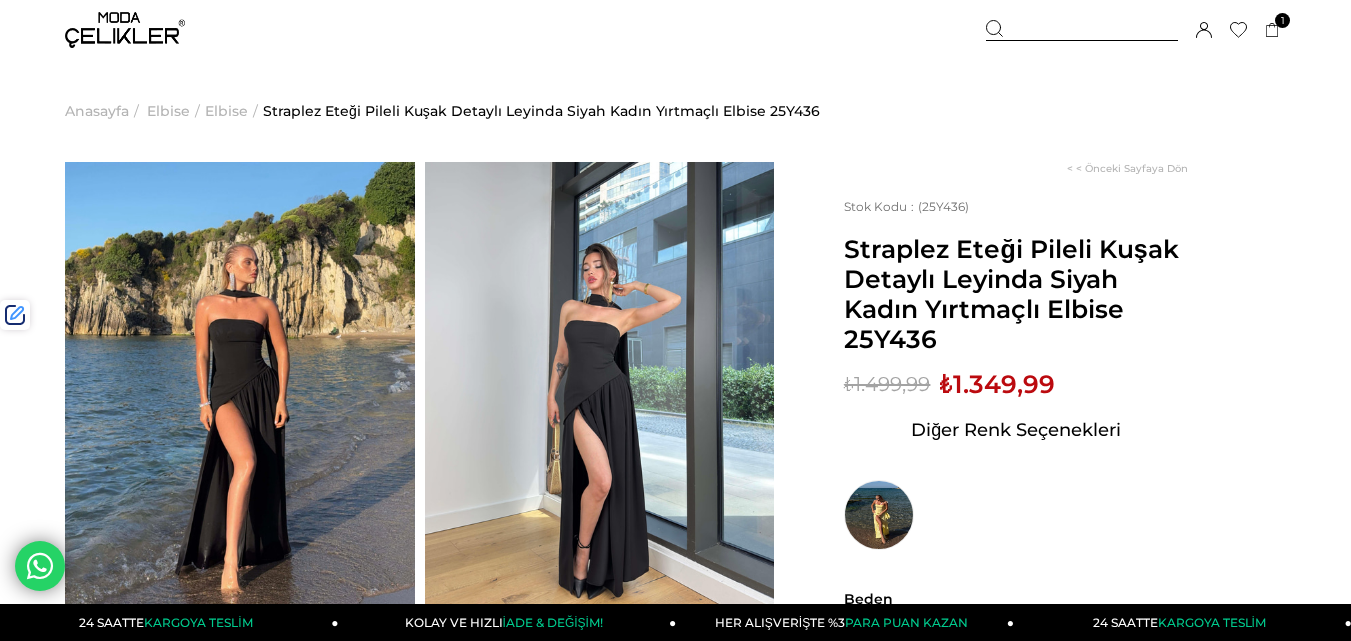 click on "₺1.349,99" at bounding box center (997, 384) 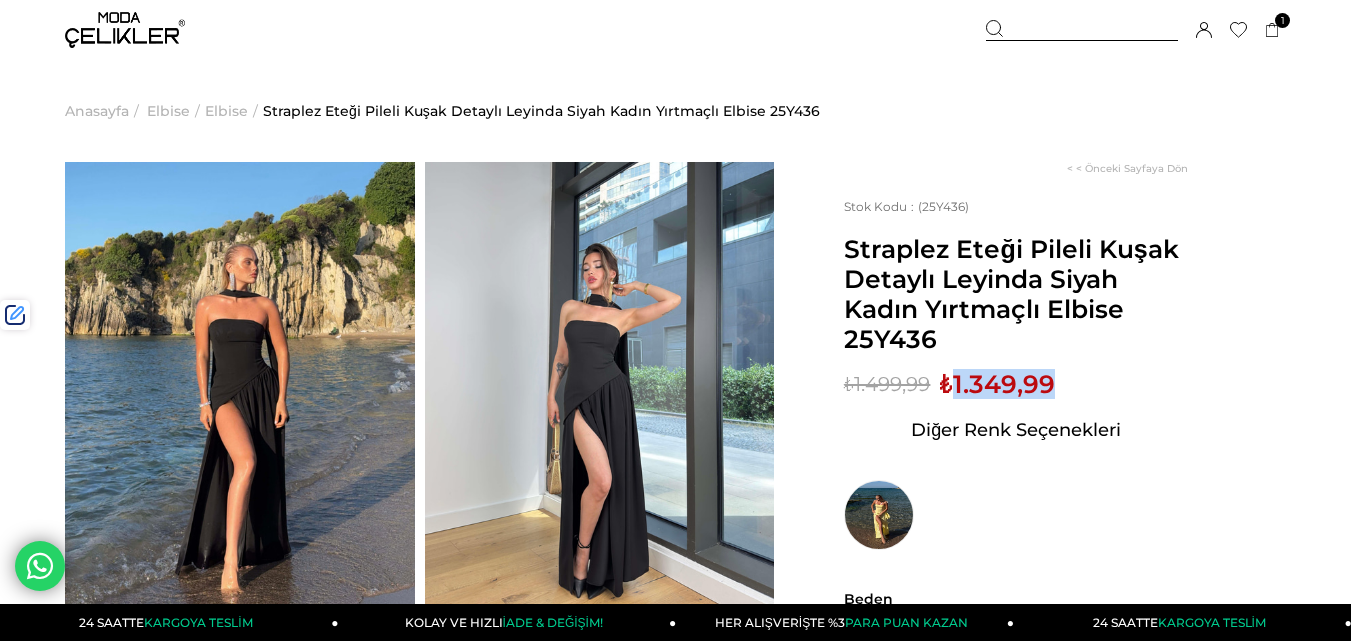 click on "₺1.349,99" at bounding box center (997, 384) 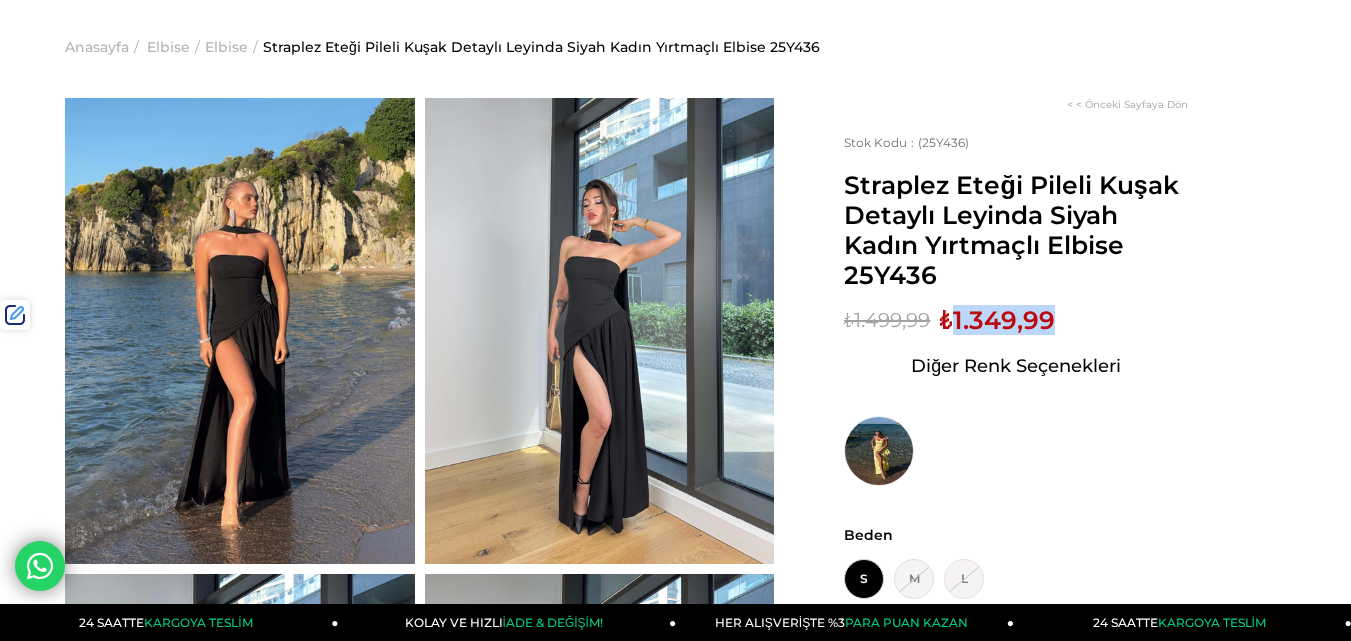 scroll, scrollTop: 100, scrollLeft: 0, axis: vertical 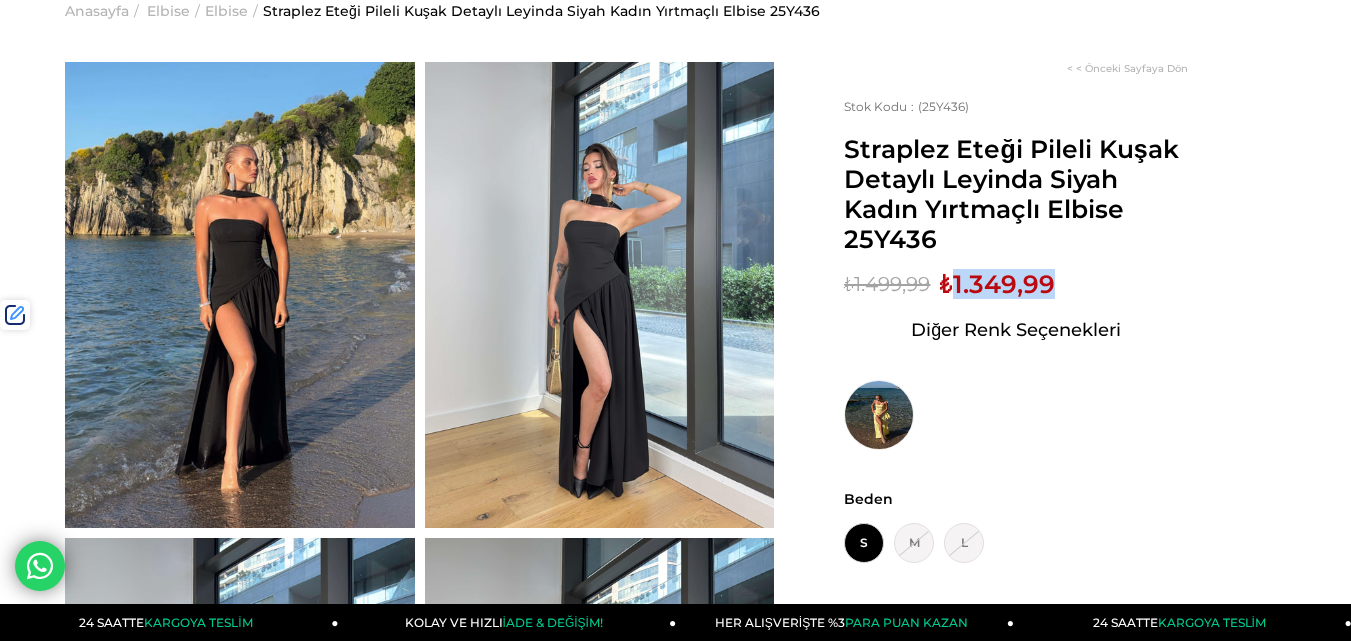 copy on "1.349,99" 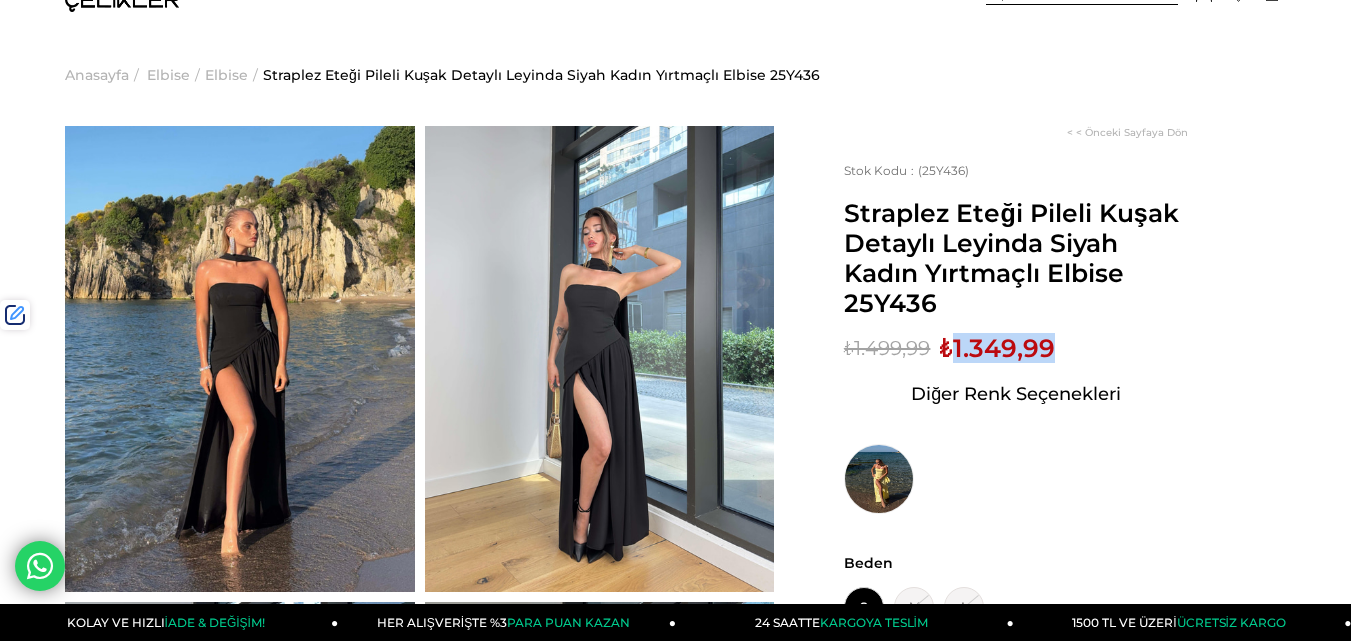 scroll, scrollTop: 0, scrollLeft: 0, axis: both 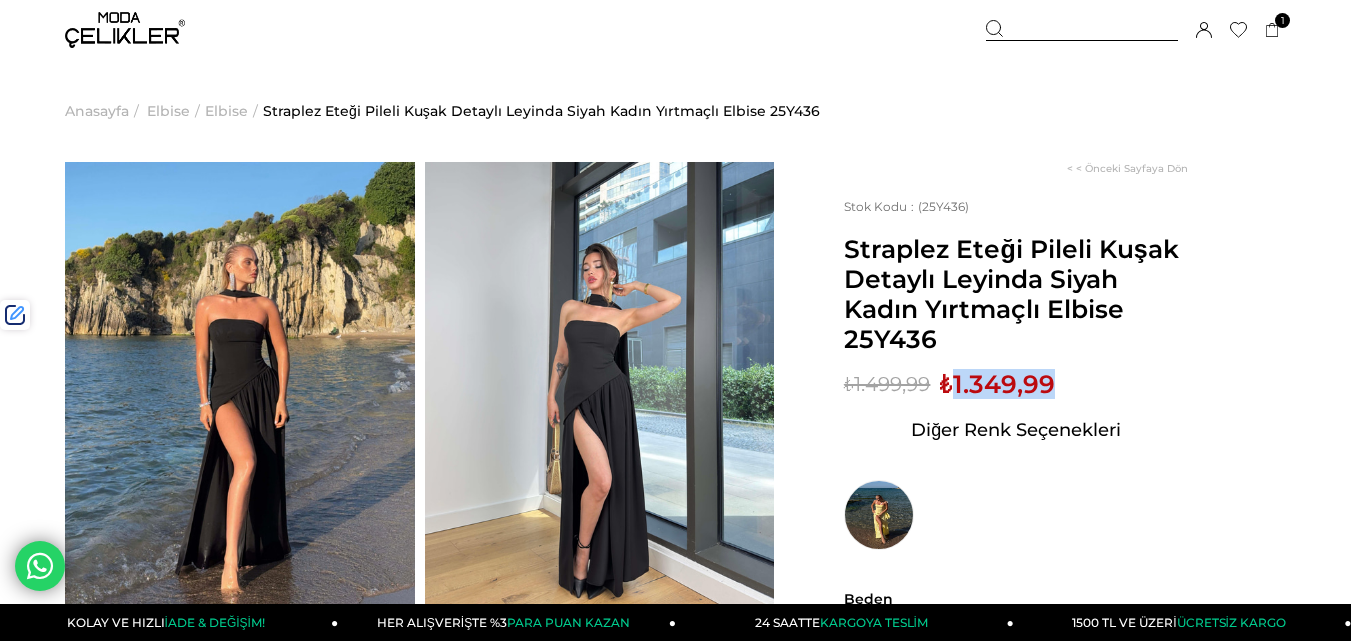 click on "Anasayfa" at bounding box center (97, 111) 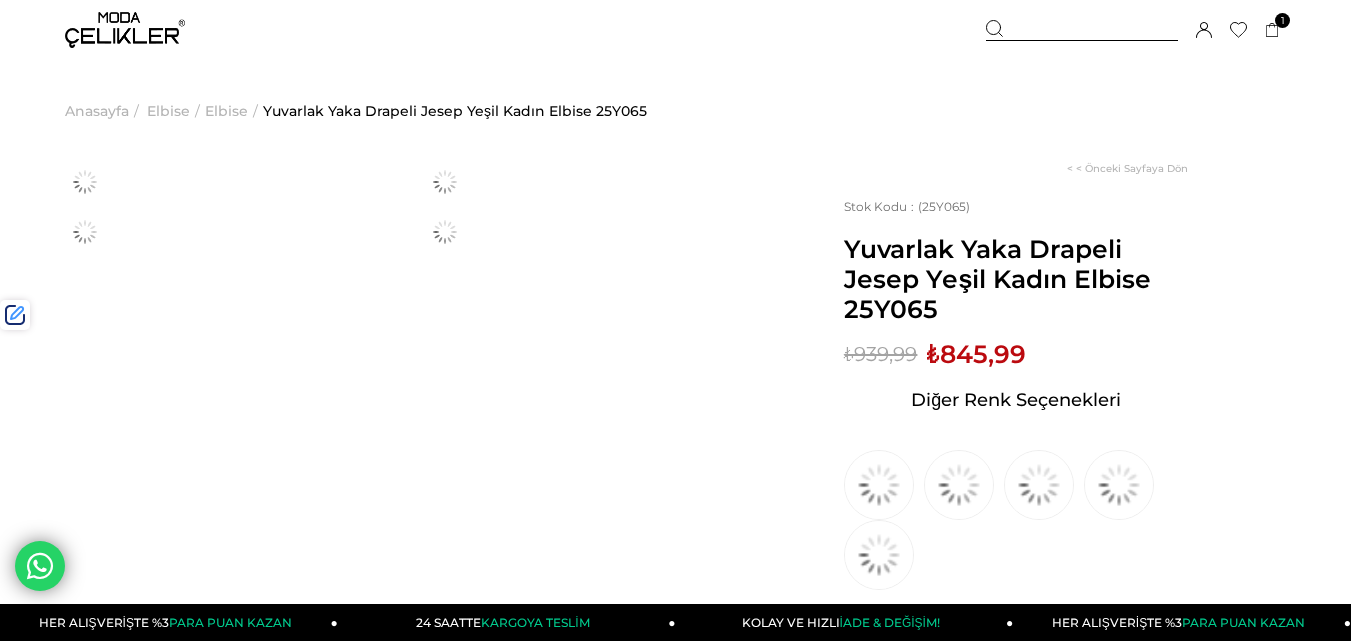 scroll, scrollTop: 0, scrollLeft: 0, axis: both 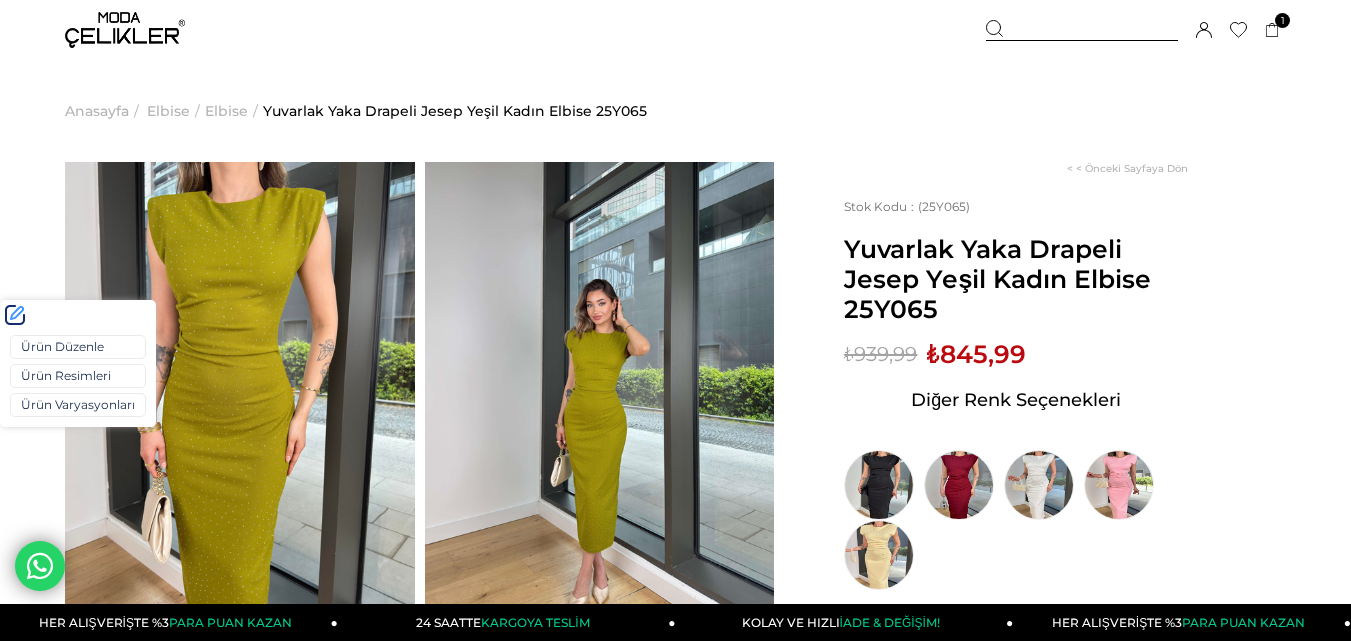 click on "Ürün Düzenle
Ürün Resimleri
Ürün Varyasyonları" at bounding box center (78, 378) 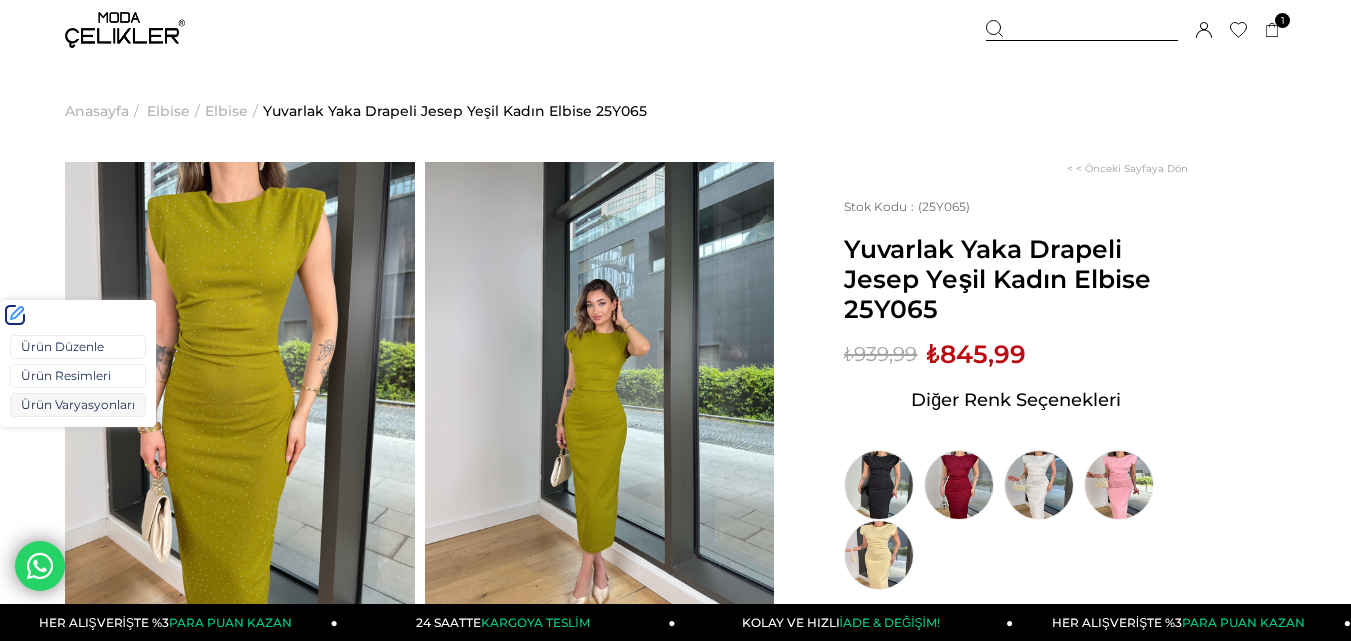 click on "Ürün Varyasyonları" at bounding box center [78, 405] 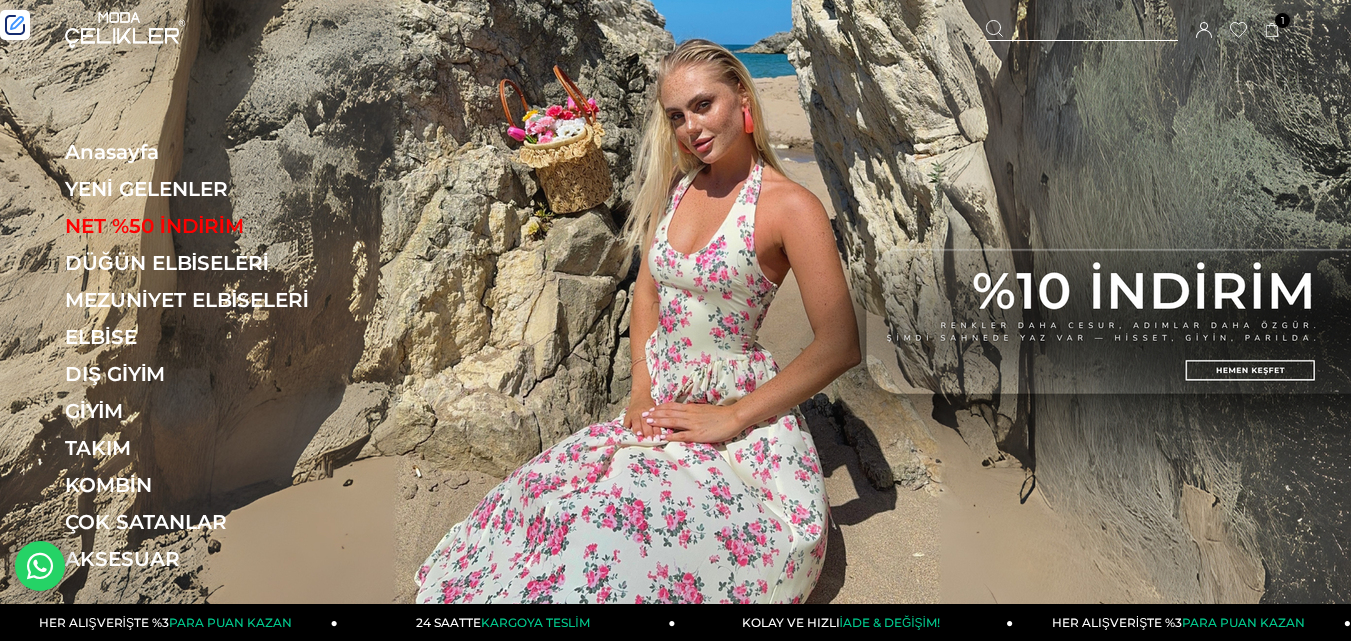 scroll, scrollTop: 0, scrollLeft: 0, axis: both 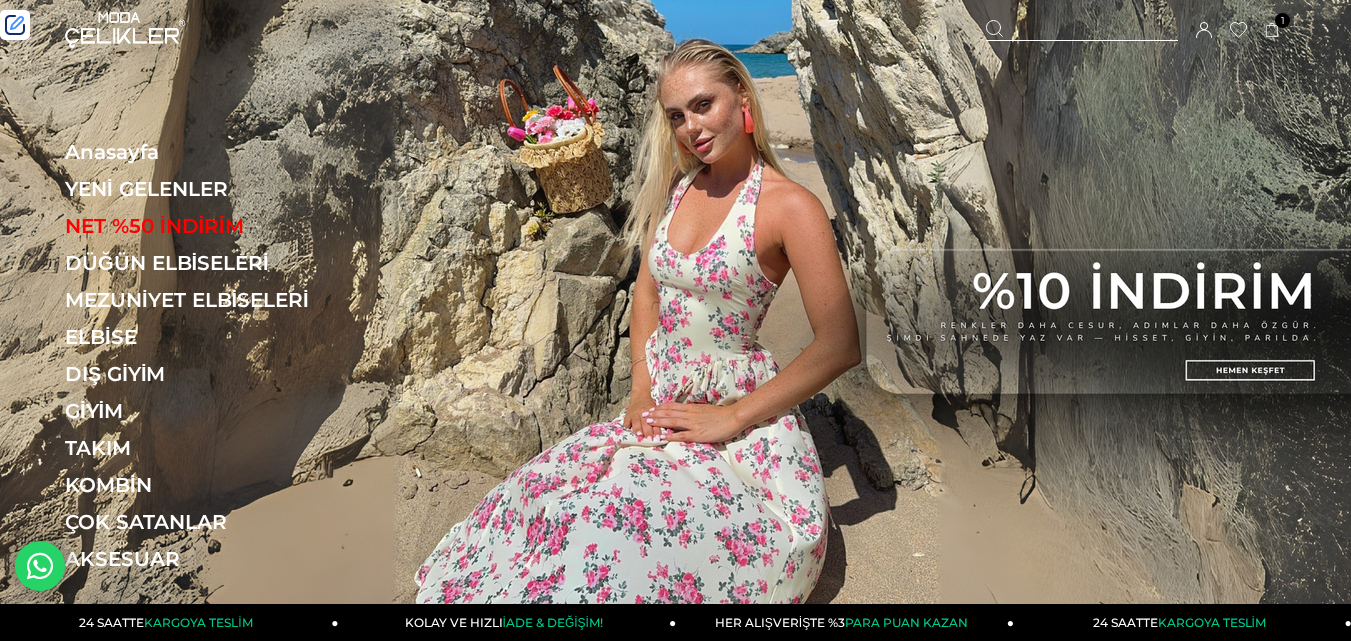 click at bounding box center [1082, 30] 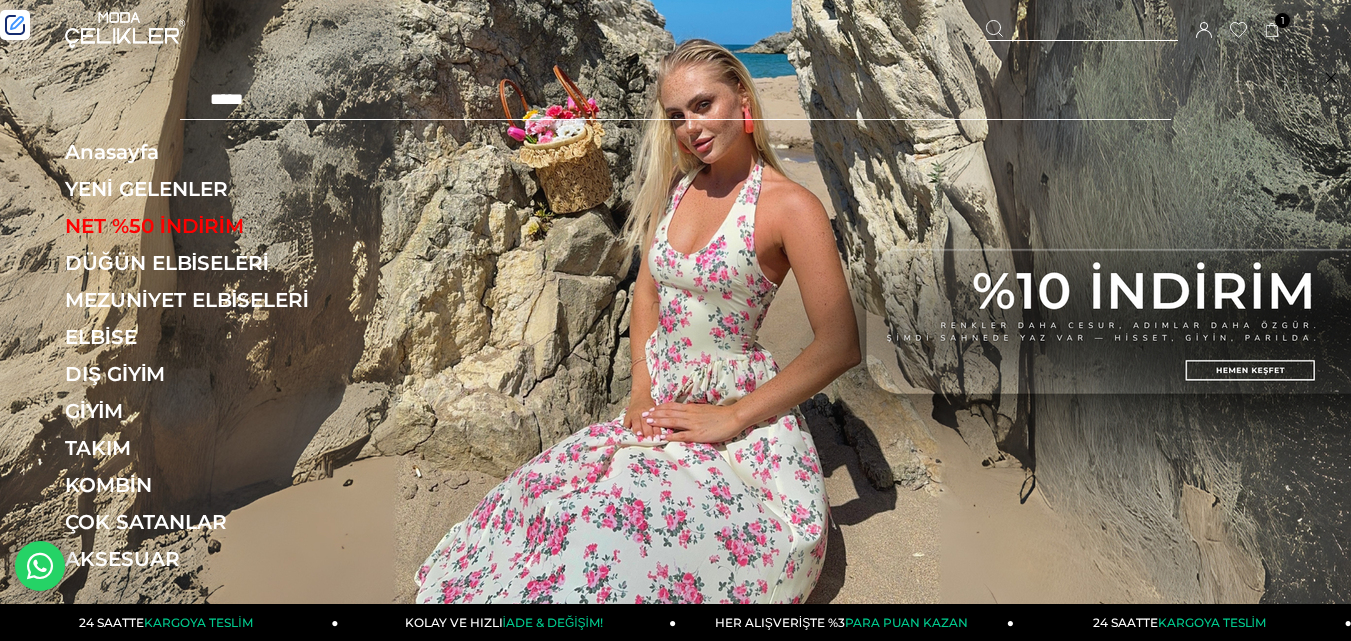 click at bounding box center (675, 100) 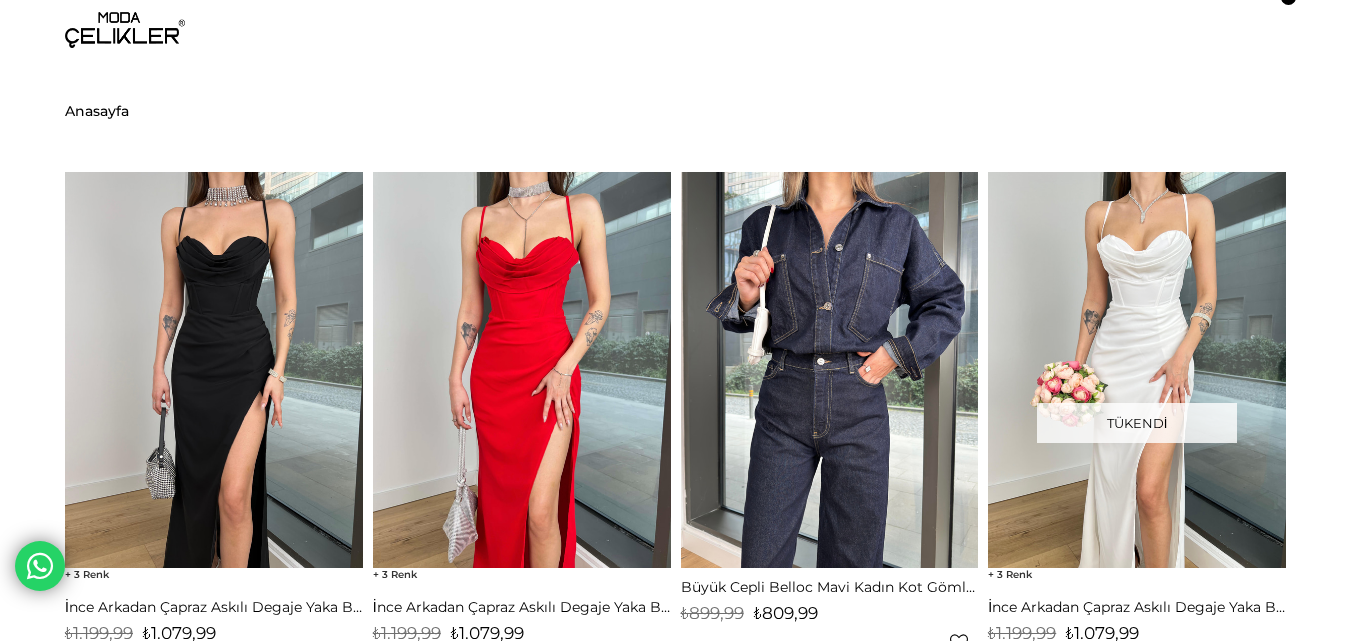 click at bounding box center [522, 370] 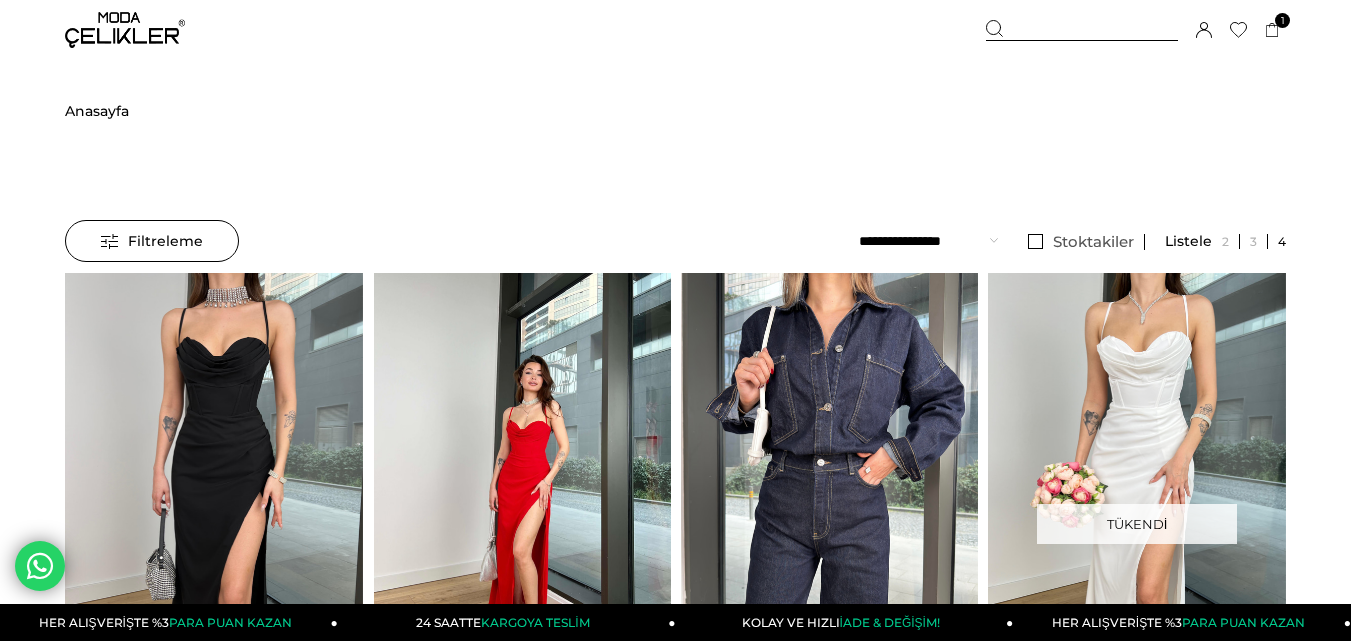 click at bounding box center [522, 471] 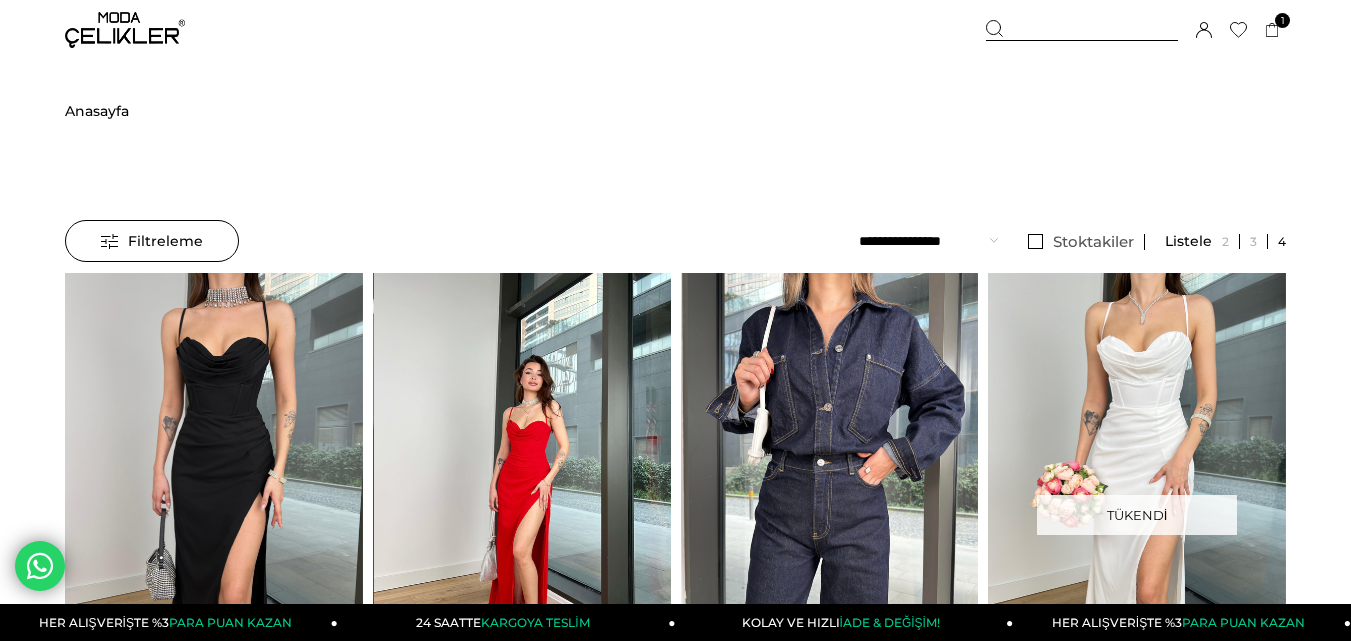 scroll, scrollTop: 0, scrollLeft: 0, axis: both 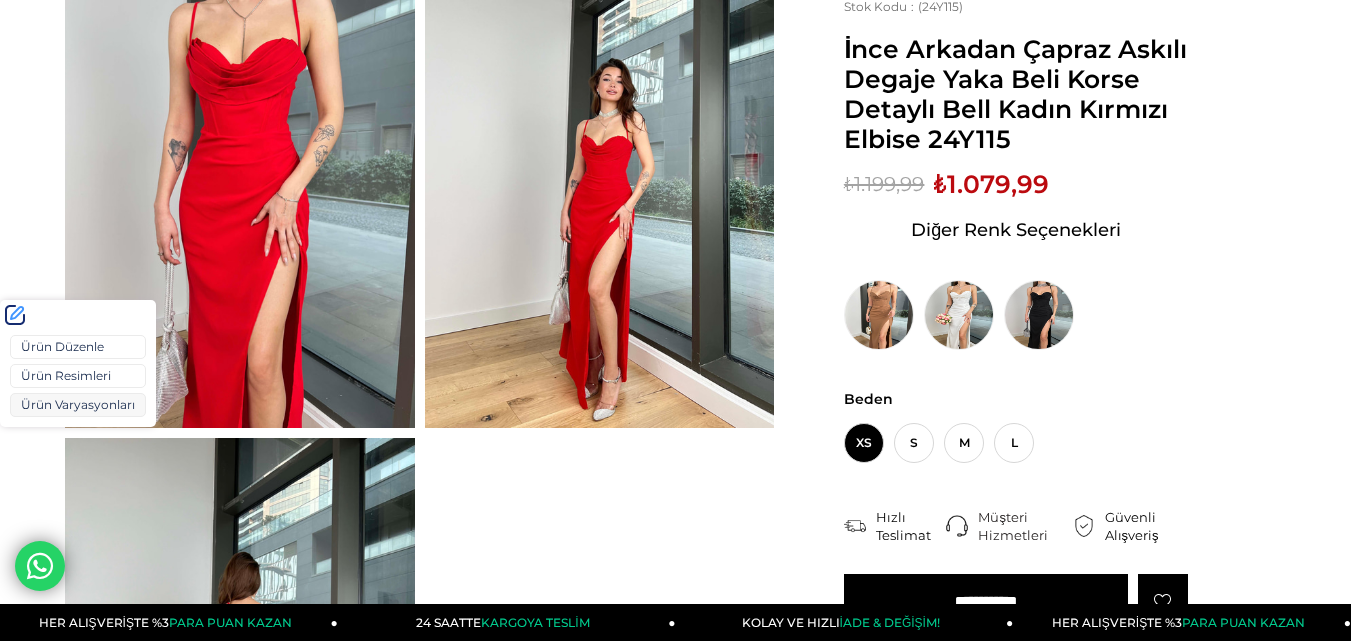 click on "Ürün Varyasyonları" at bounding box center (78, 405) 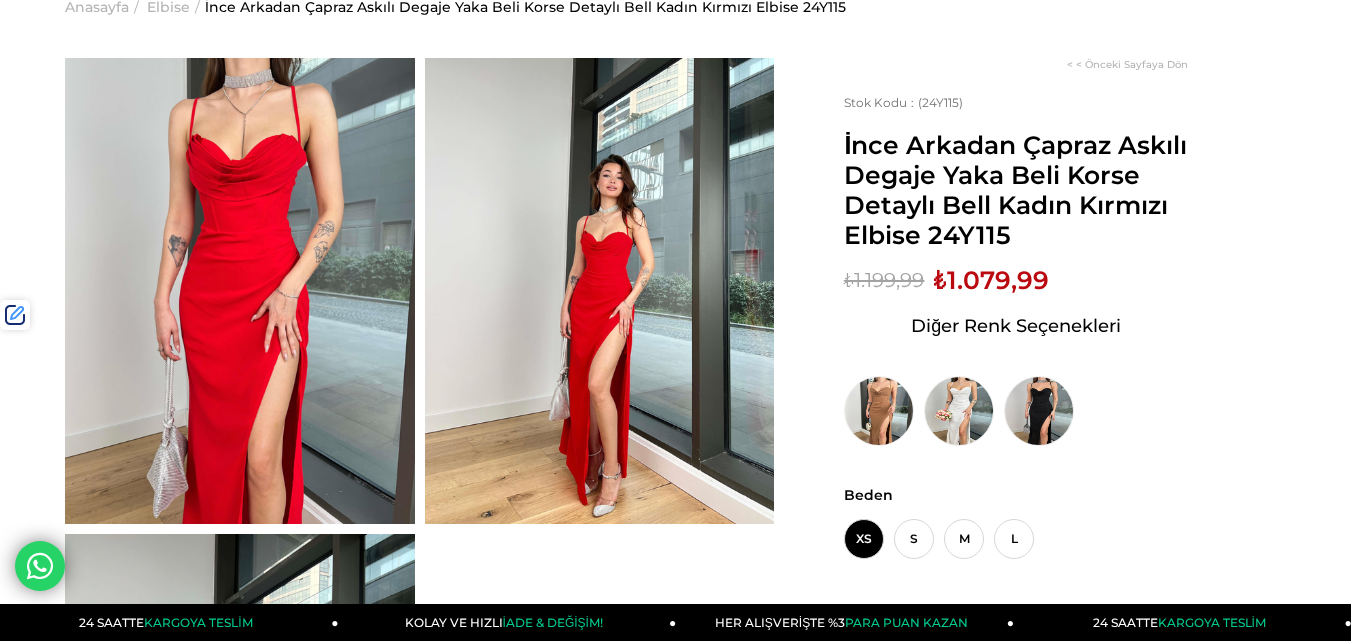 scroll, scrollTop: 0, scrollLeft: 0, axis: both 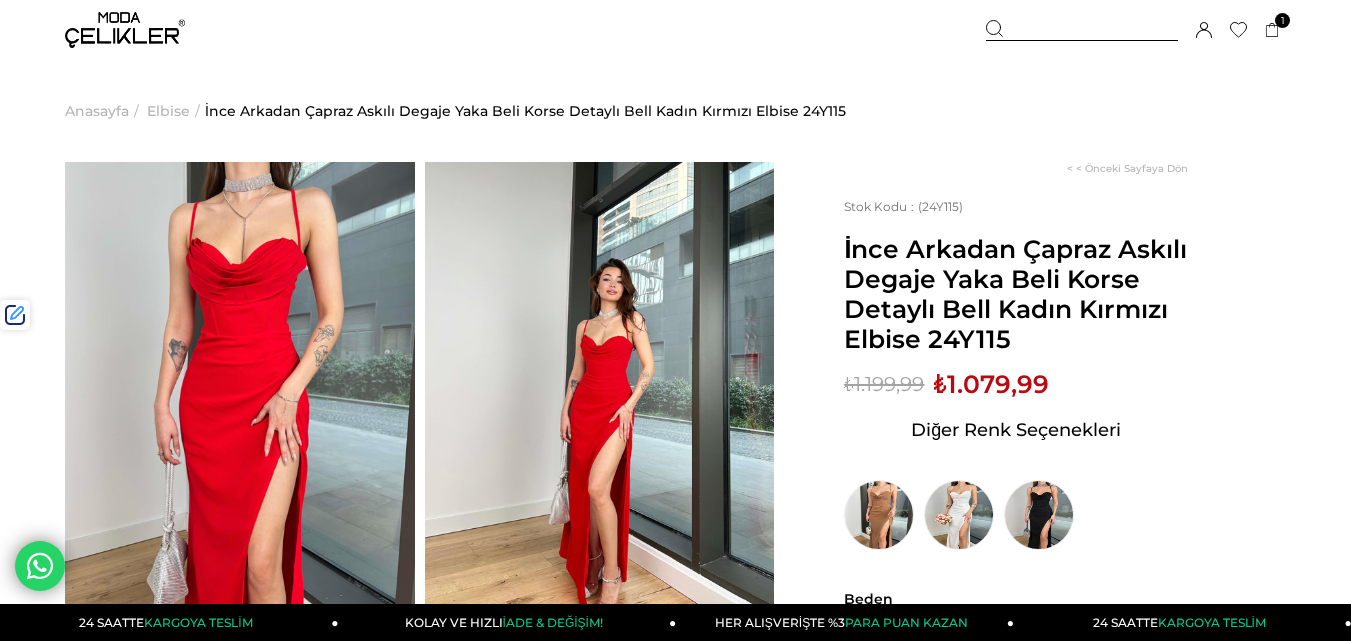 click at bounding box center (1082, 30) 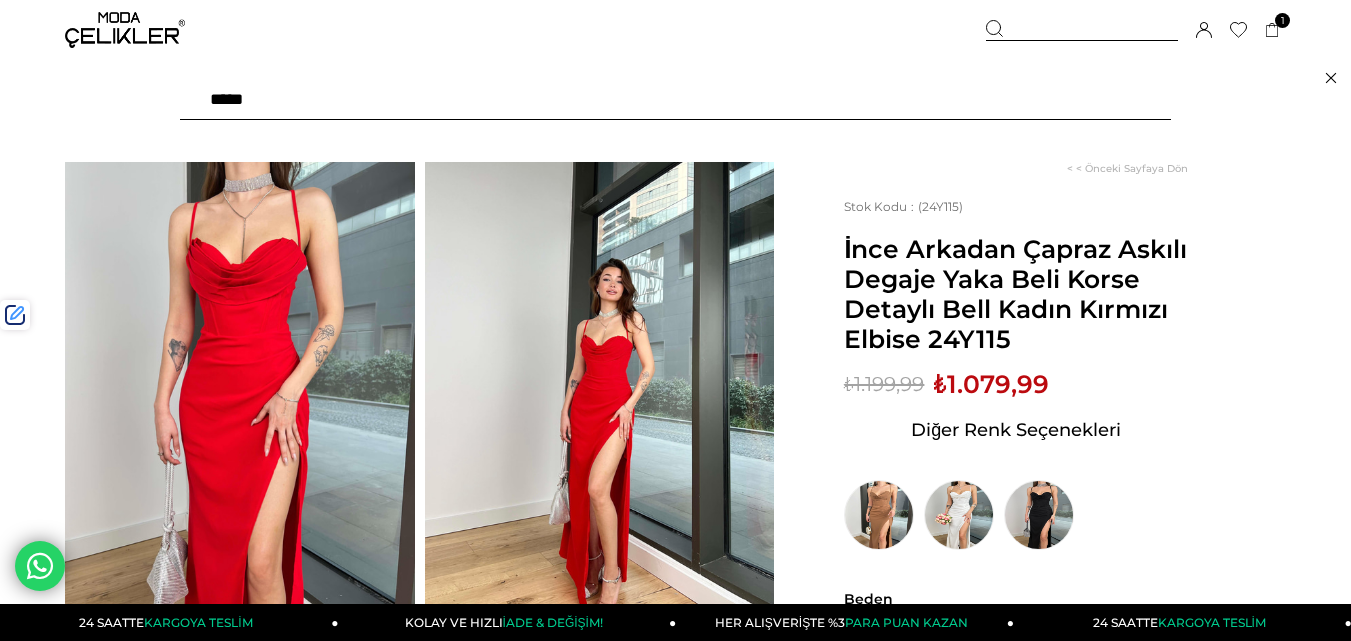click at bounding box center [675, 100] 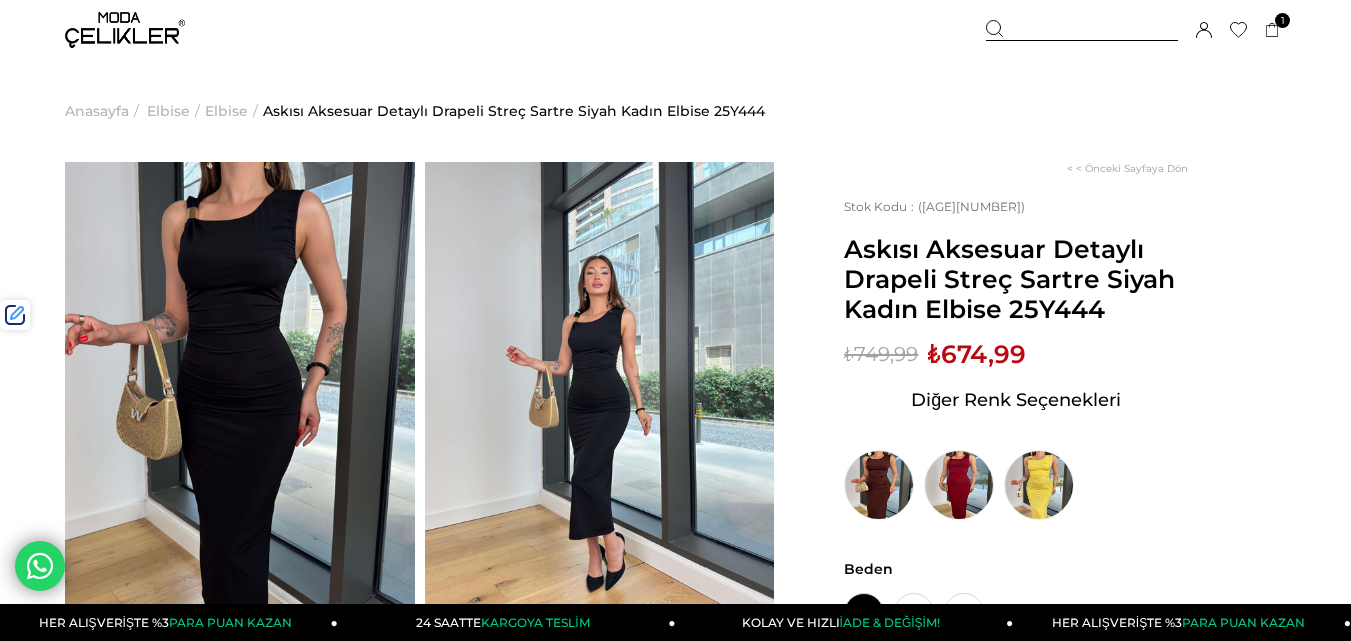 scroll, scrollTop: 0, scrollLeft: 0, axis: both 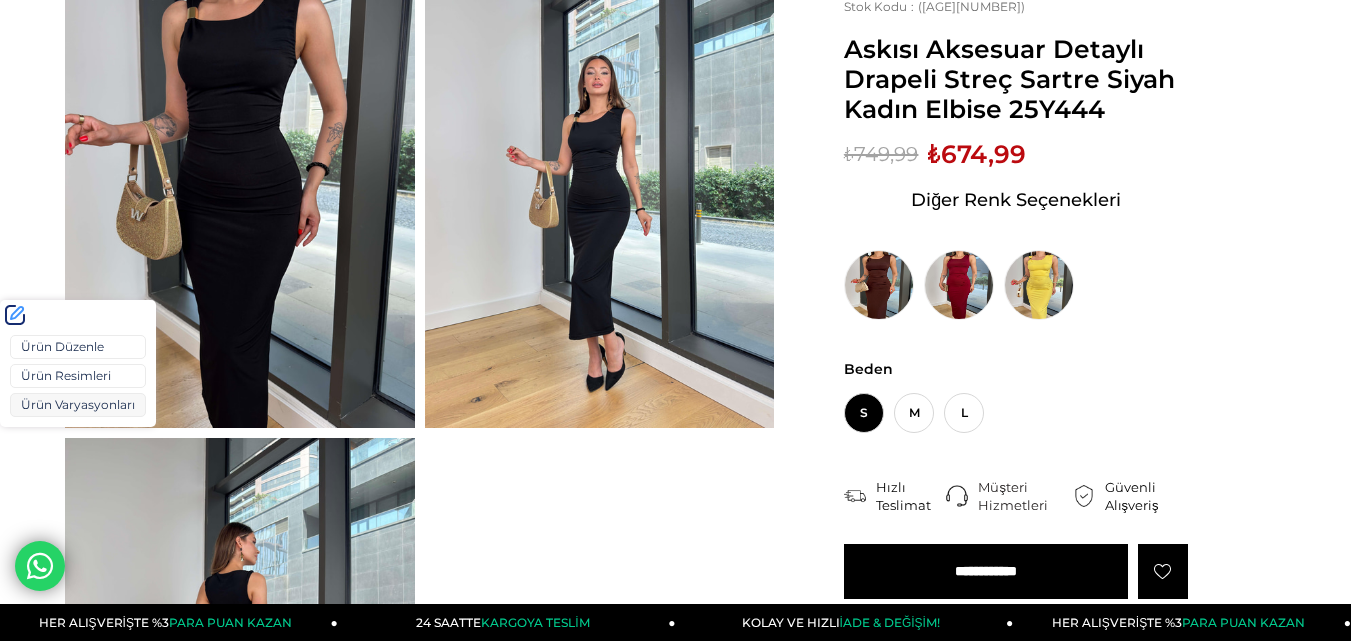 click on "Ürün Varyasyonları" at bounding box center [78, 405] 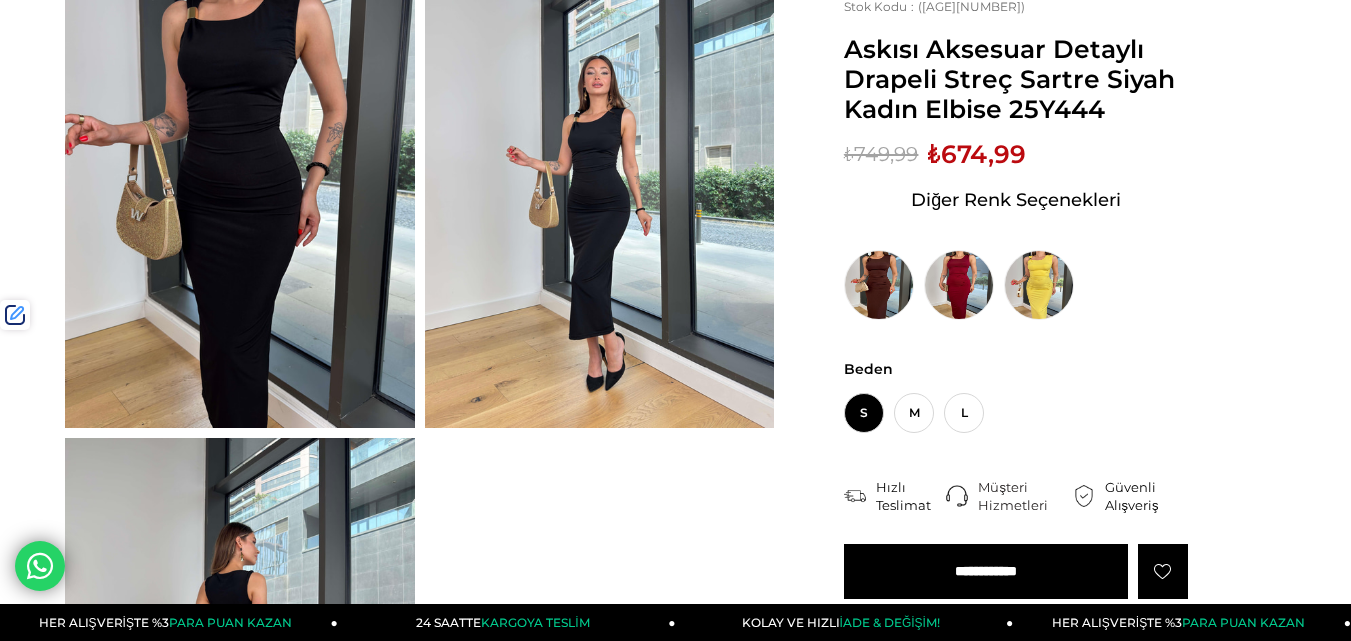 click on "₺674,99" at bounding box center [977, 154] 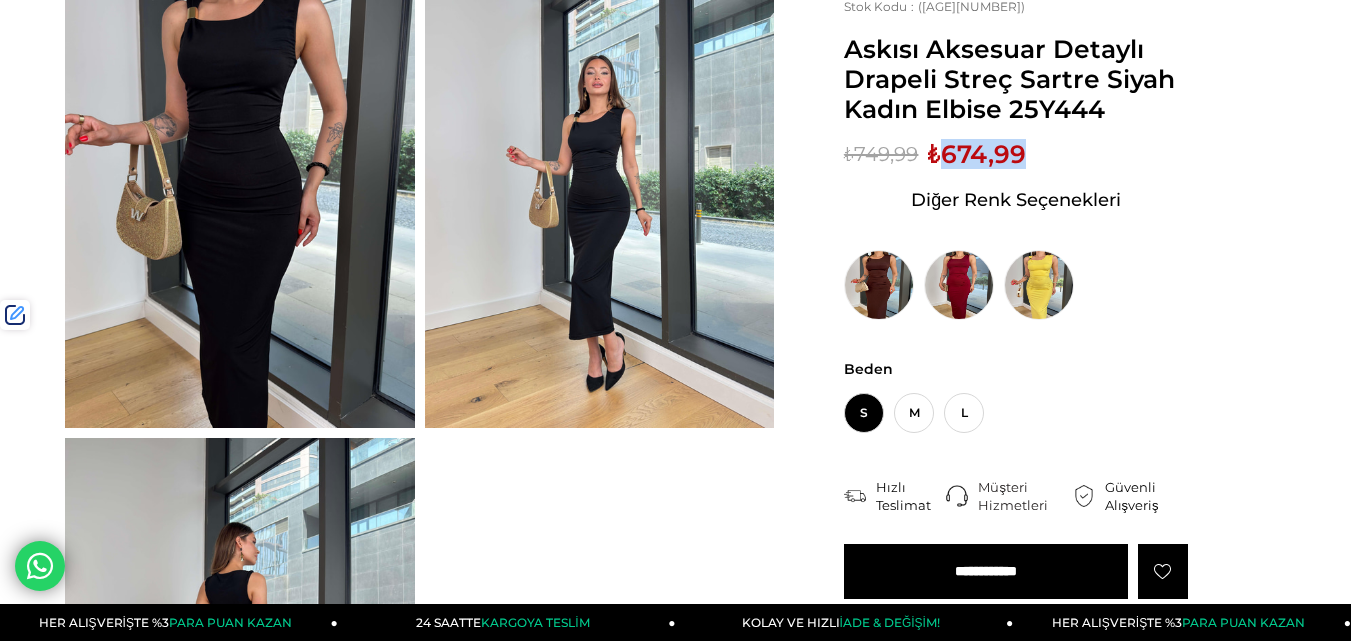 click on "₺674,99" at bounding box center (977, 154) 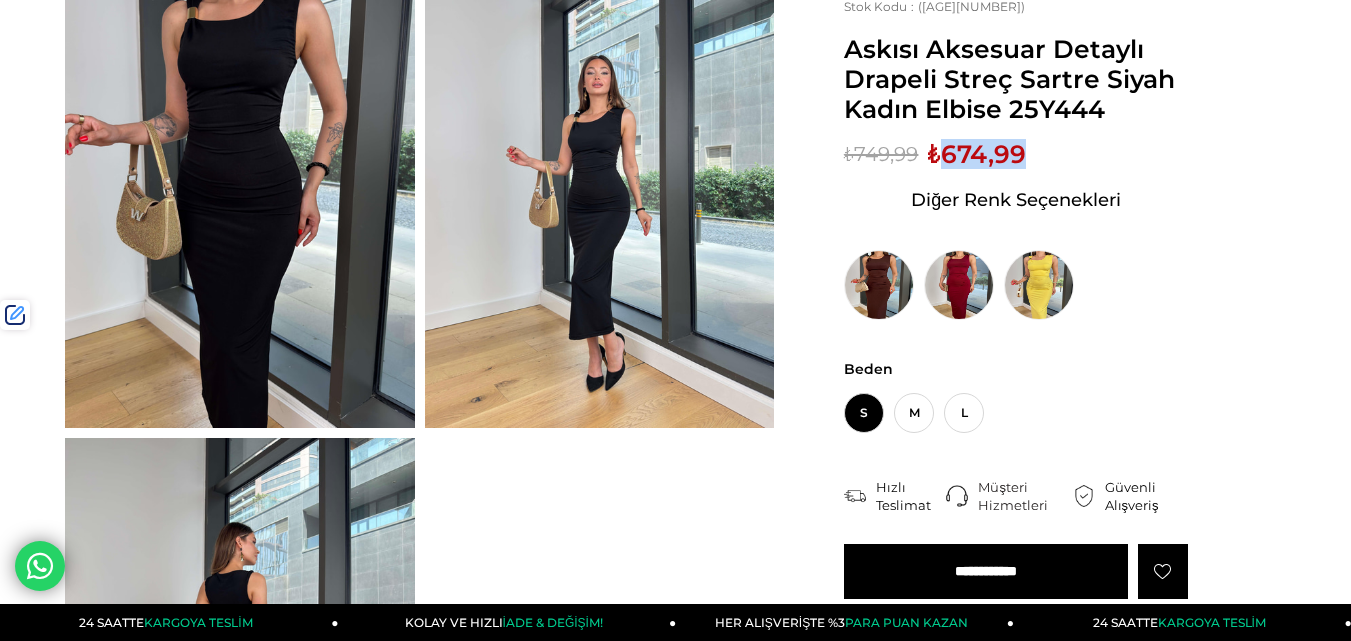 copy on "674,99" 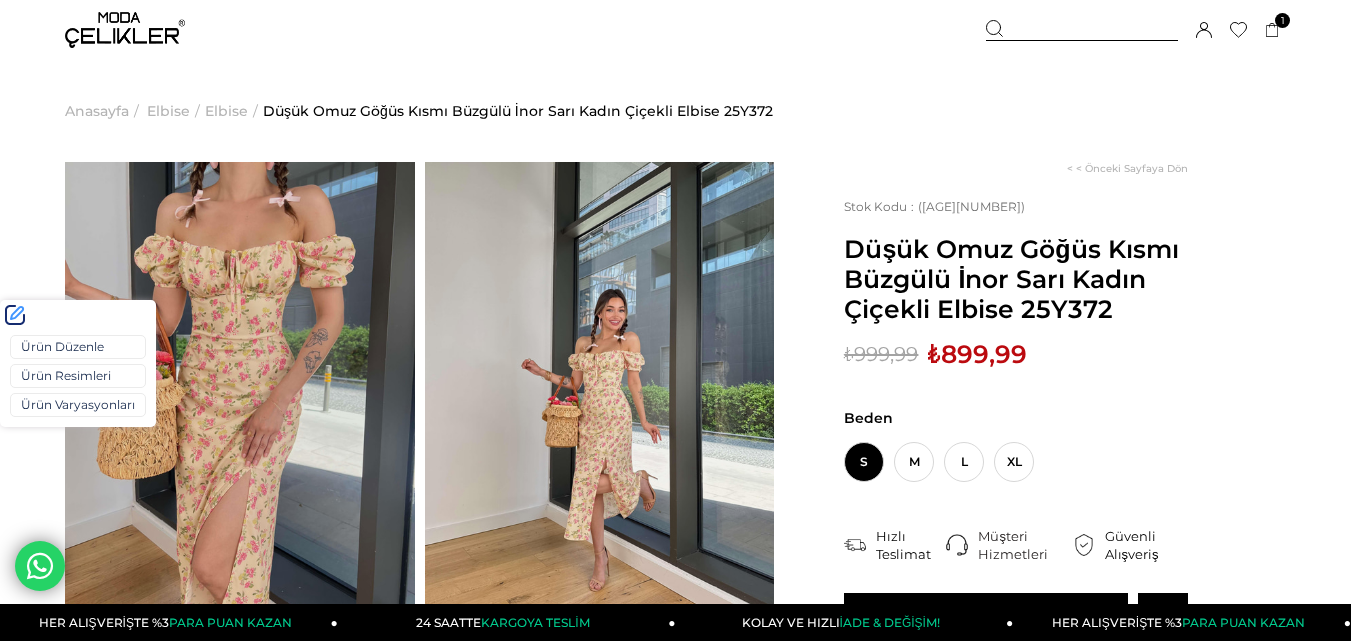scroll, scrollTop: 0, scrollLeft: 0, axis: both 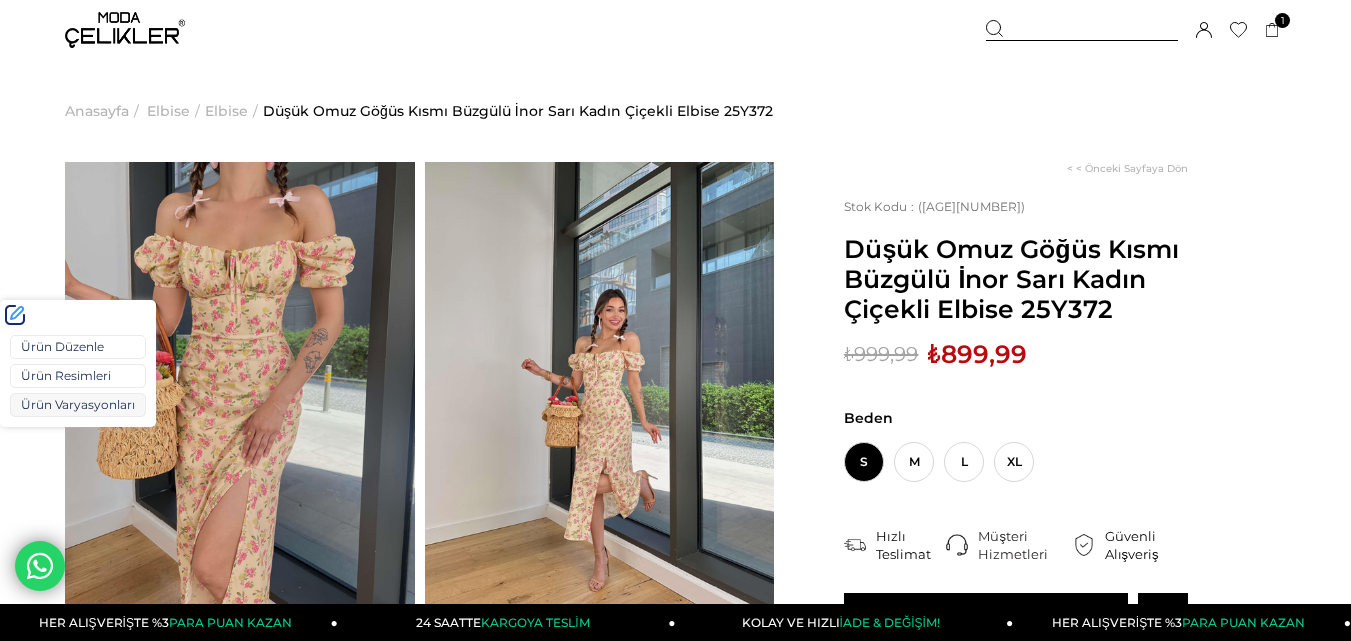 click on "Ürün Varyasyonları" at bounding box center (78, 405) 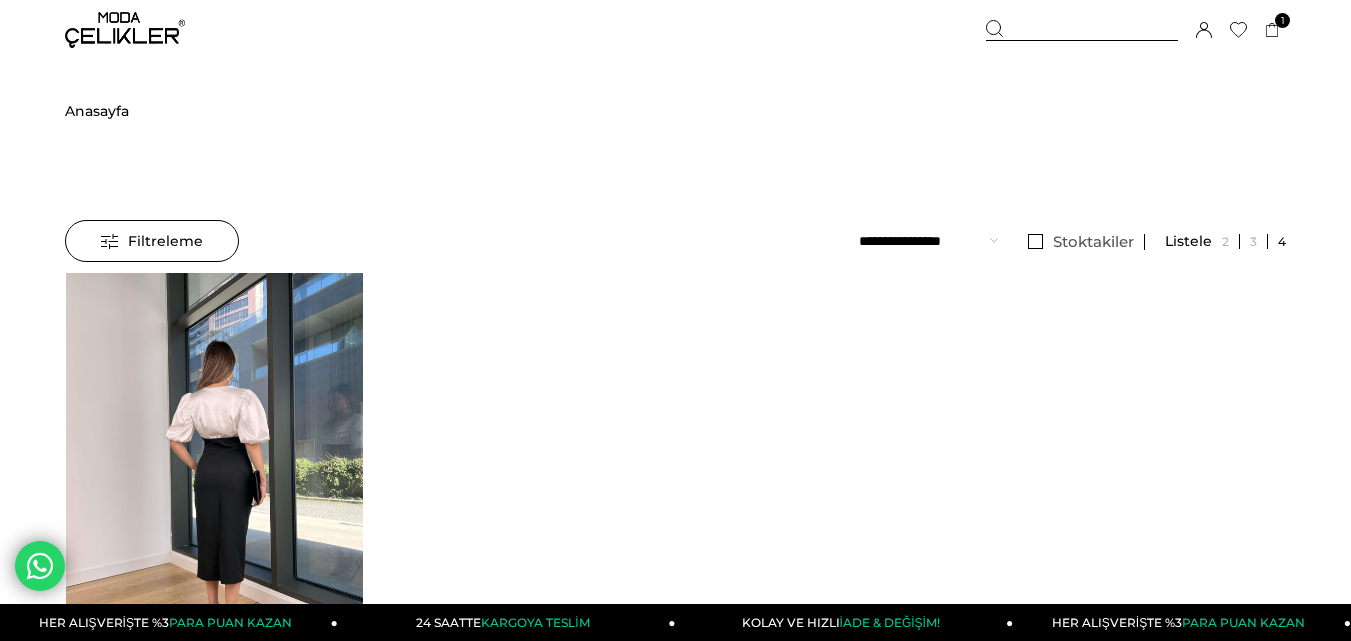 click at bounding box center [214, 471] 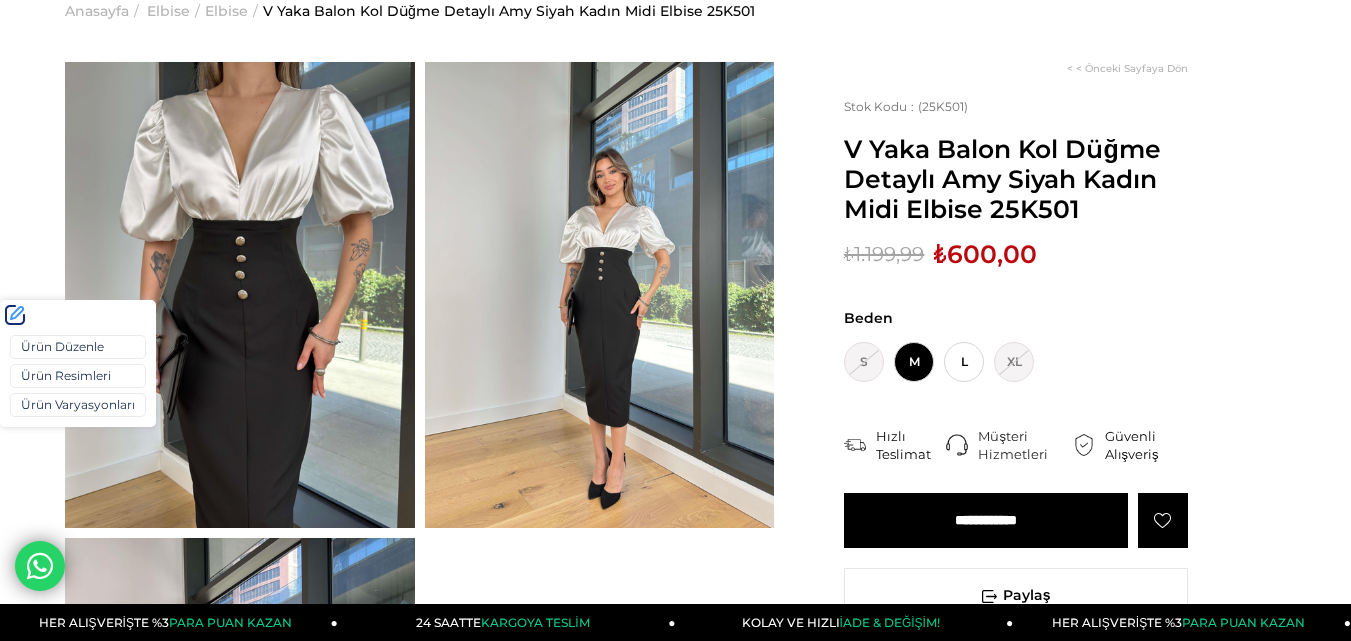scroll, scrollTop: 100, scrollLeft: 0, axis: vertical 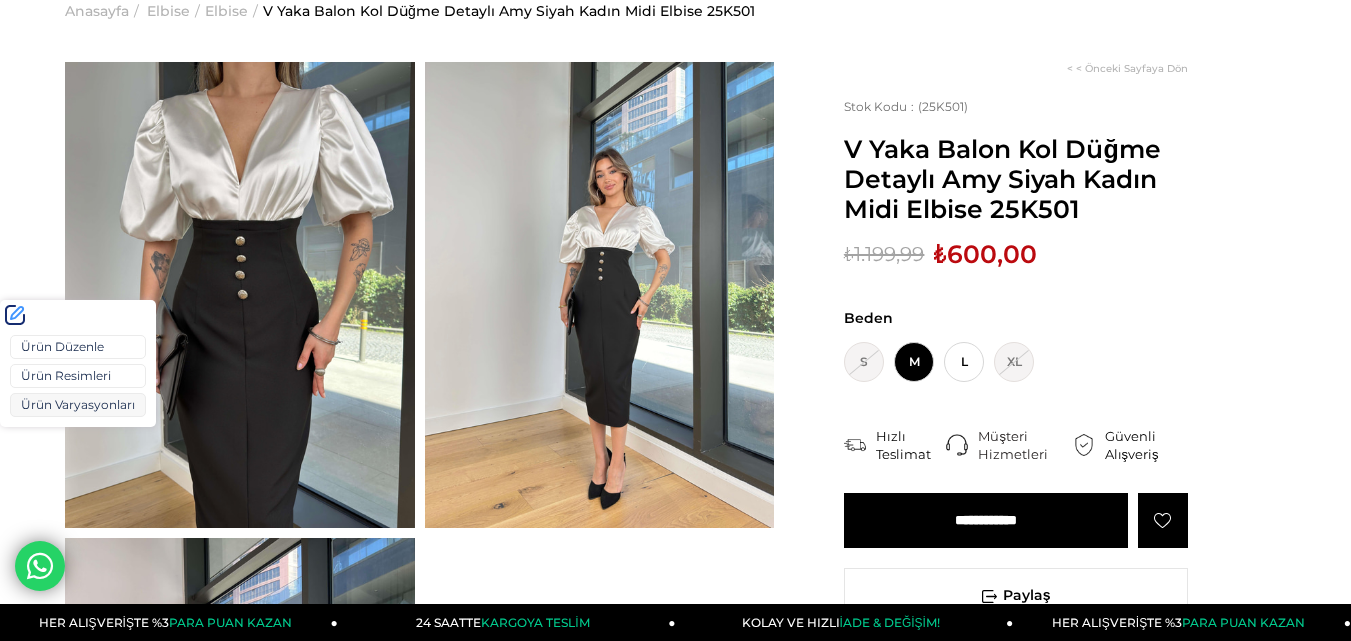 click on "Ürün Varyasyonları" at bounding box center (78, 405) 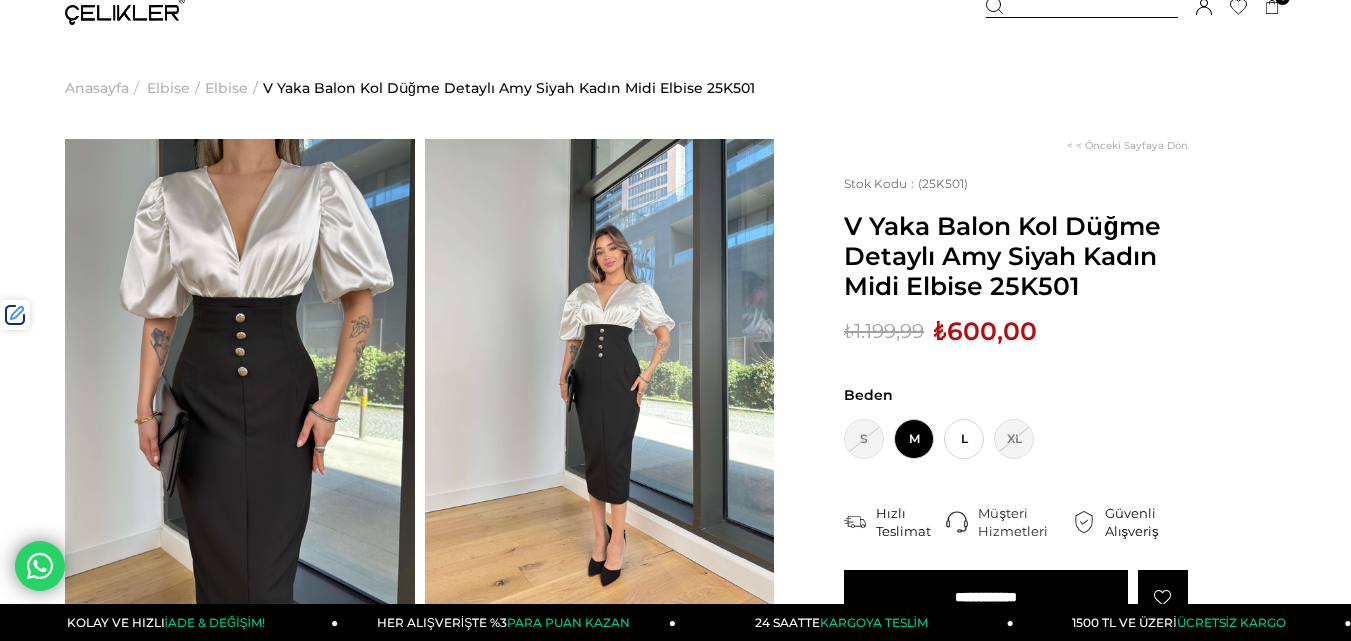 scroll, scrollTop: 0, scrollLeft: 0, axis: both 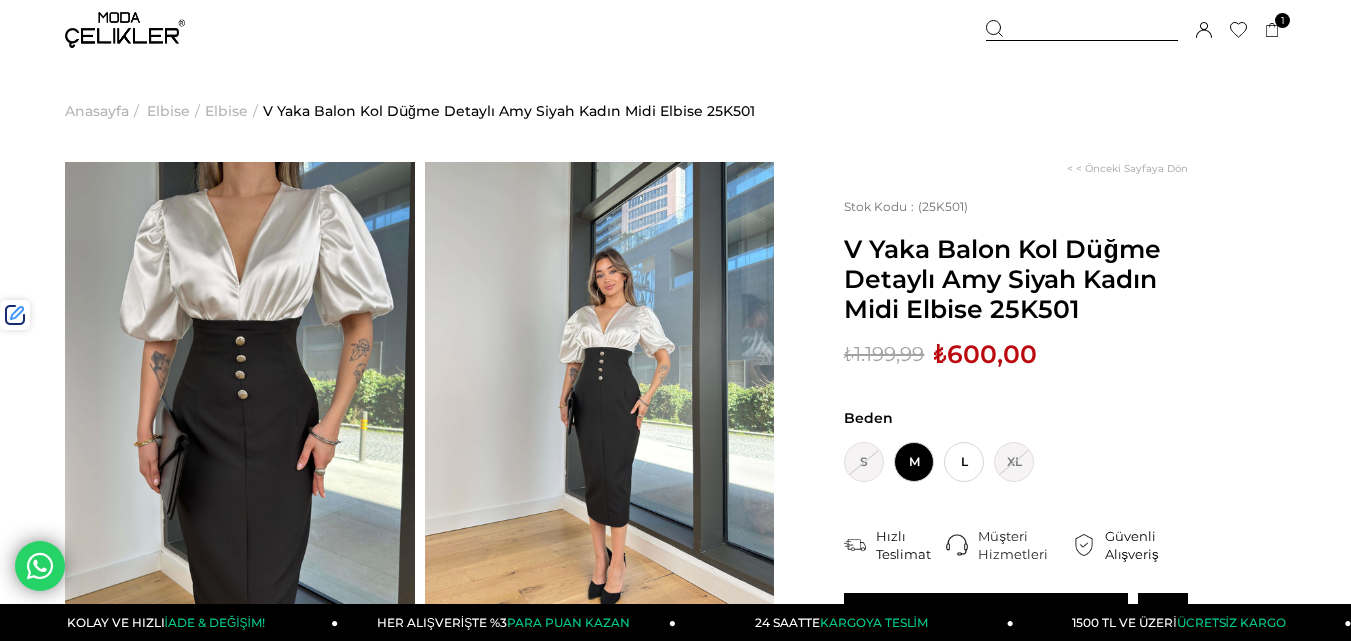 click at bounding box center (1082, 30) 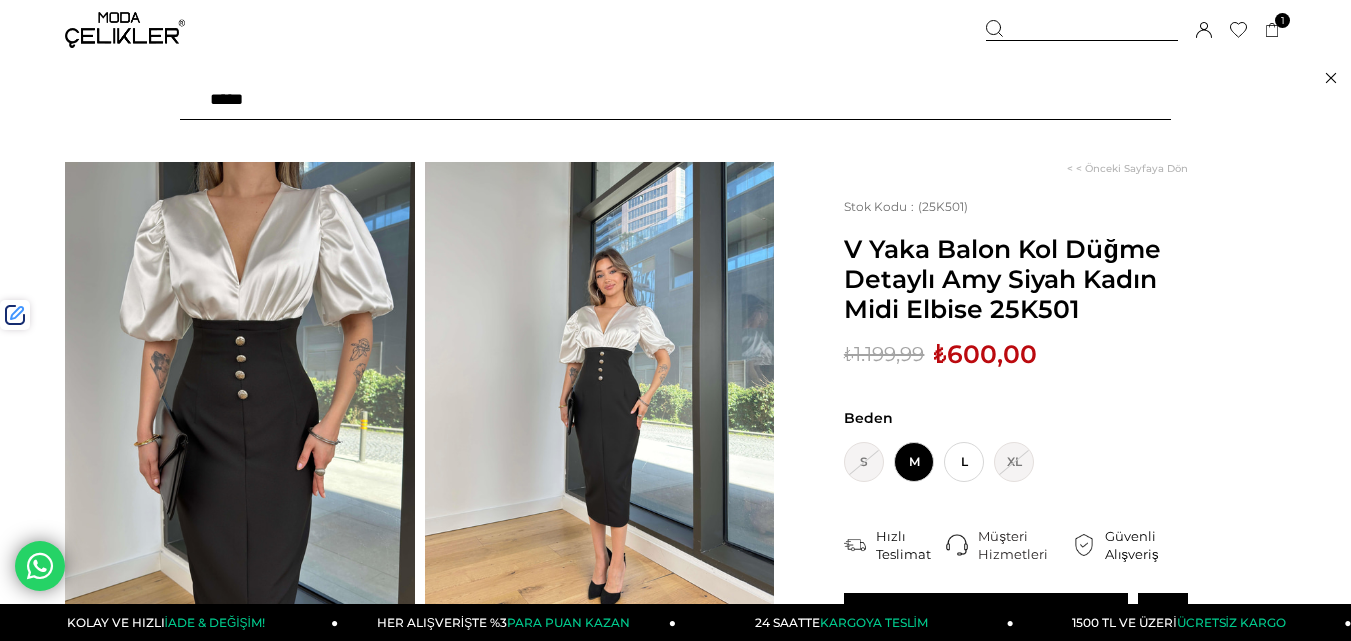 click at bounding box center [675, 100] 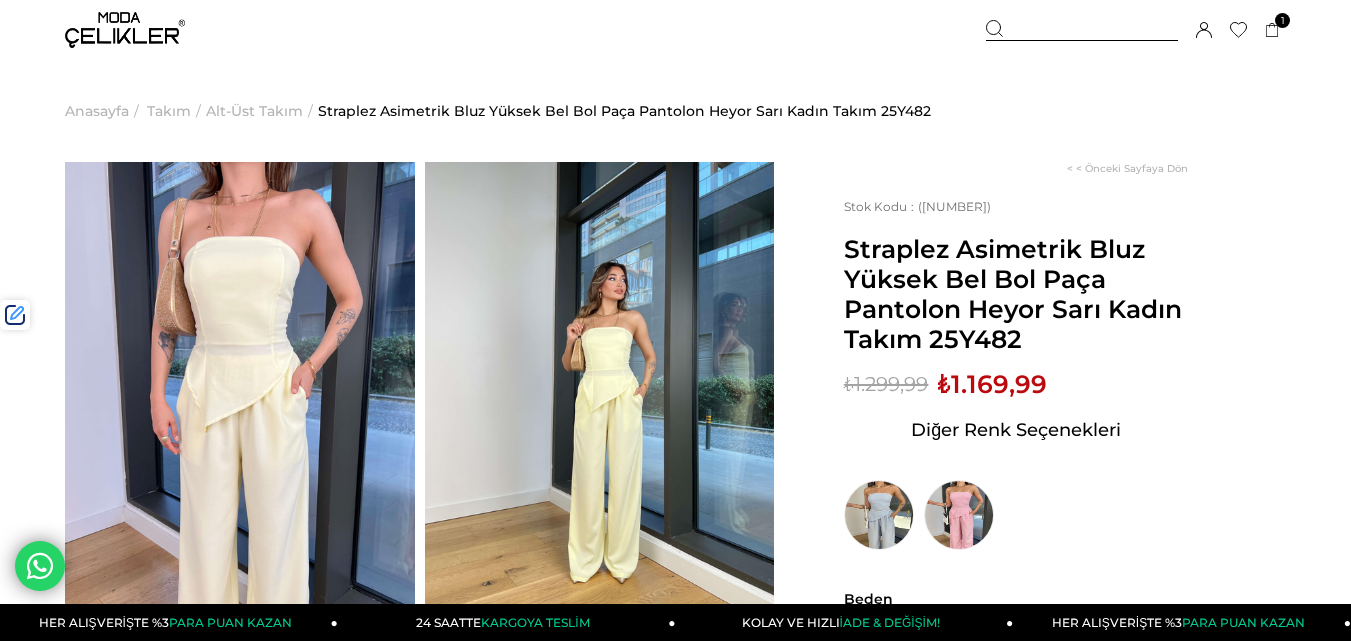 scroll, scrollTop: 0, scrollLeft: 0, axis: both 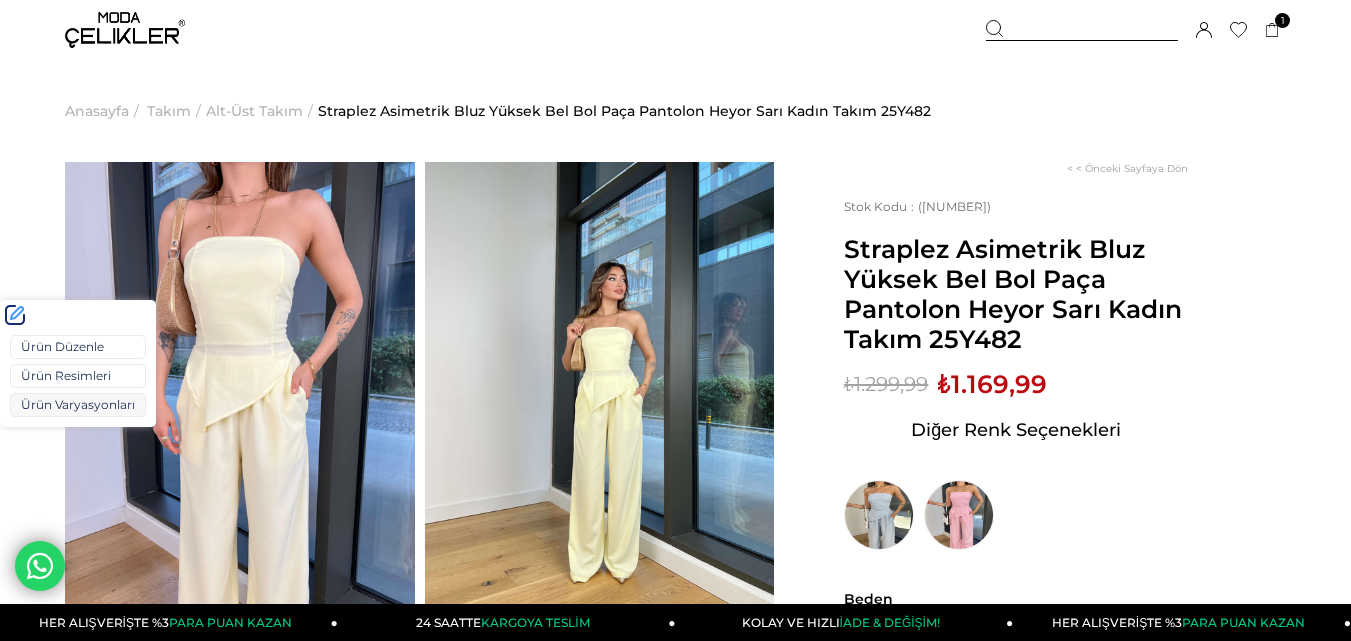 click on "Ürün Varyasyonları" at bounding box center (78, 405) 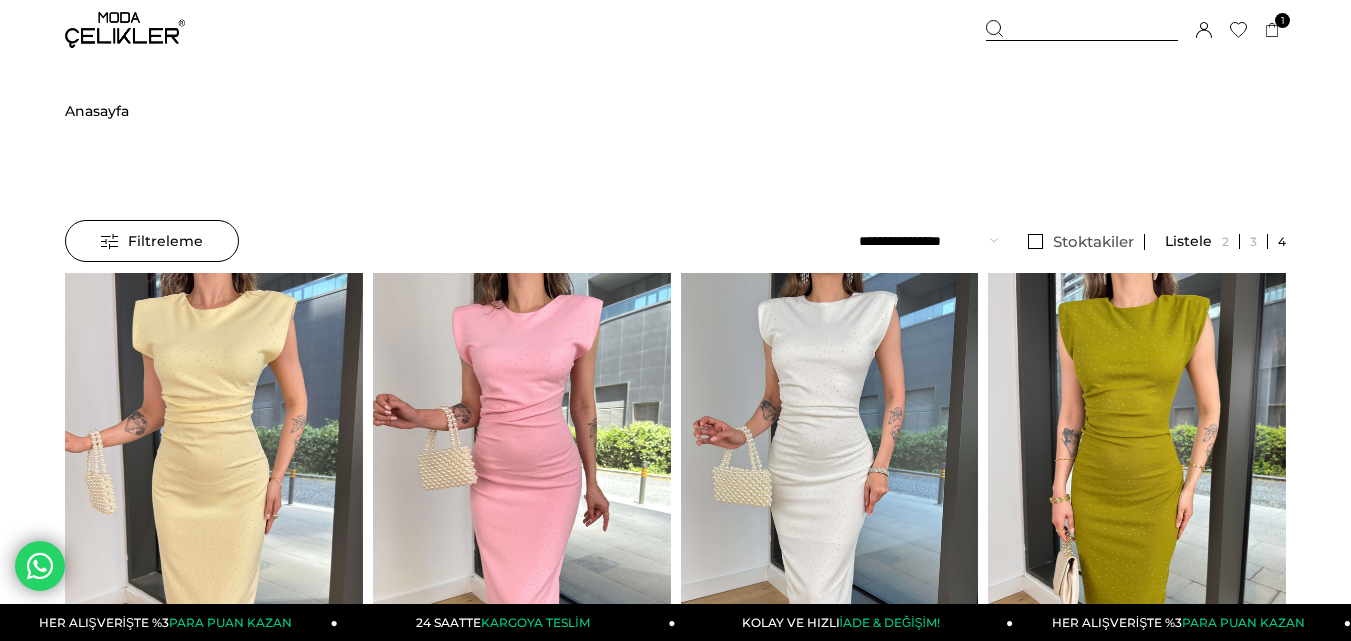 scroll, scrollTop: 0, scrollLeft: 0, axis: both 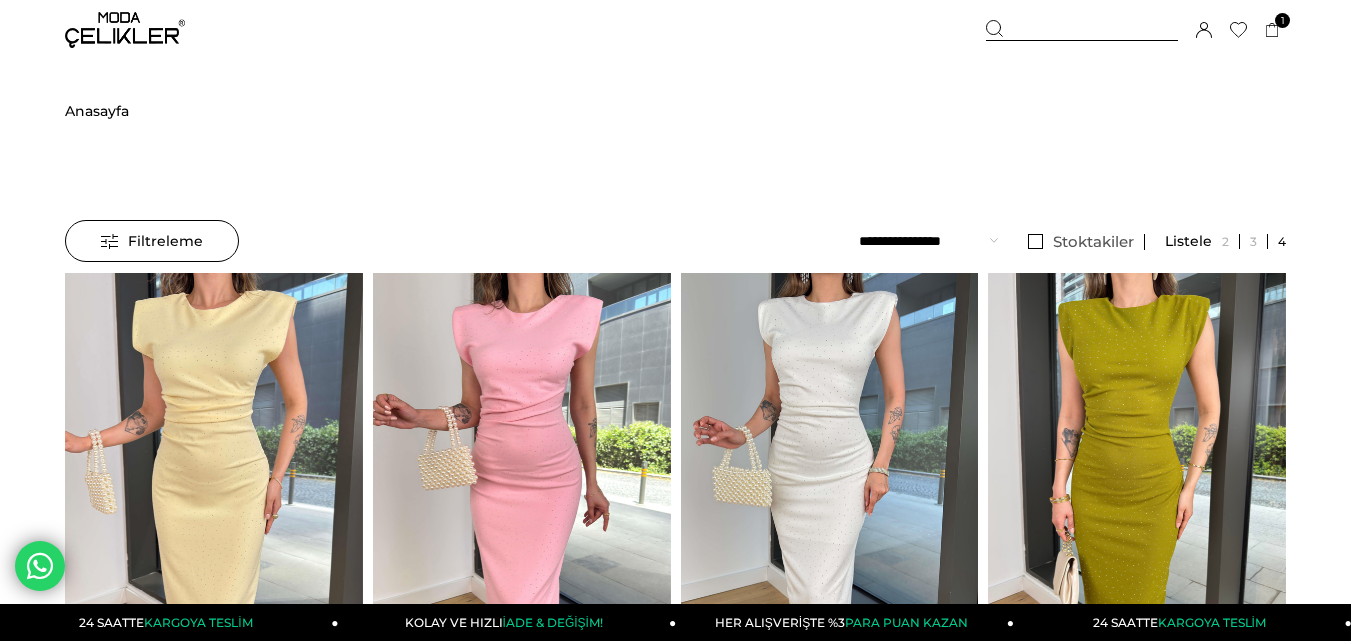 click at bounding box center (1082, 30) 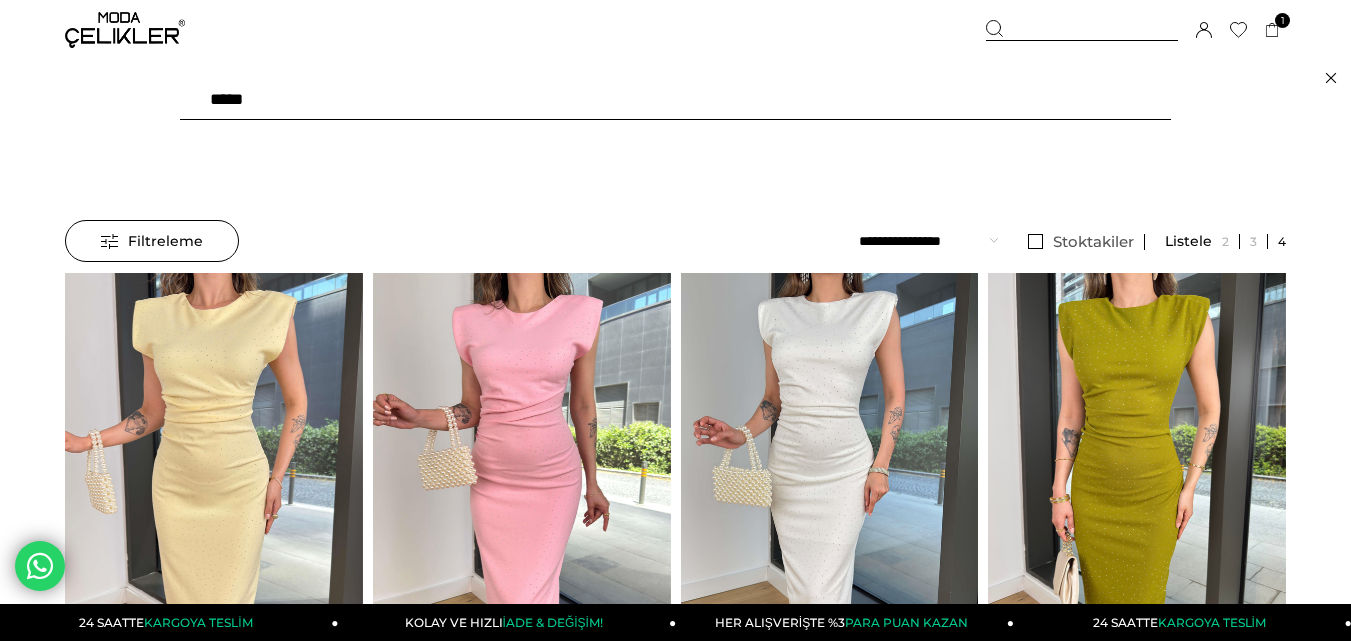 click on "*****" at bounding box center [675, 100] 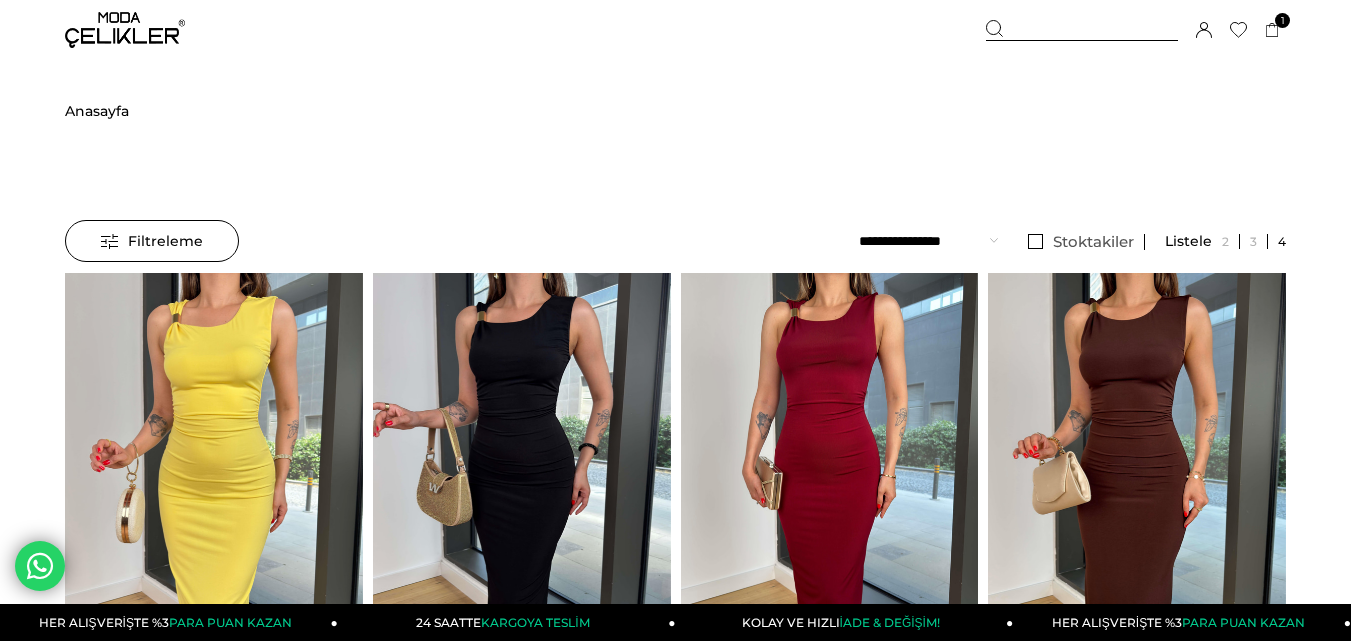 scroll, scrollTop: 0, scrollLeft: 0, axis: both 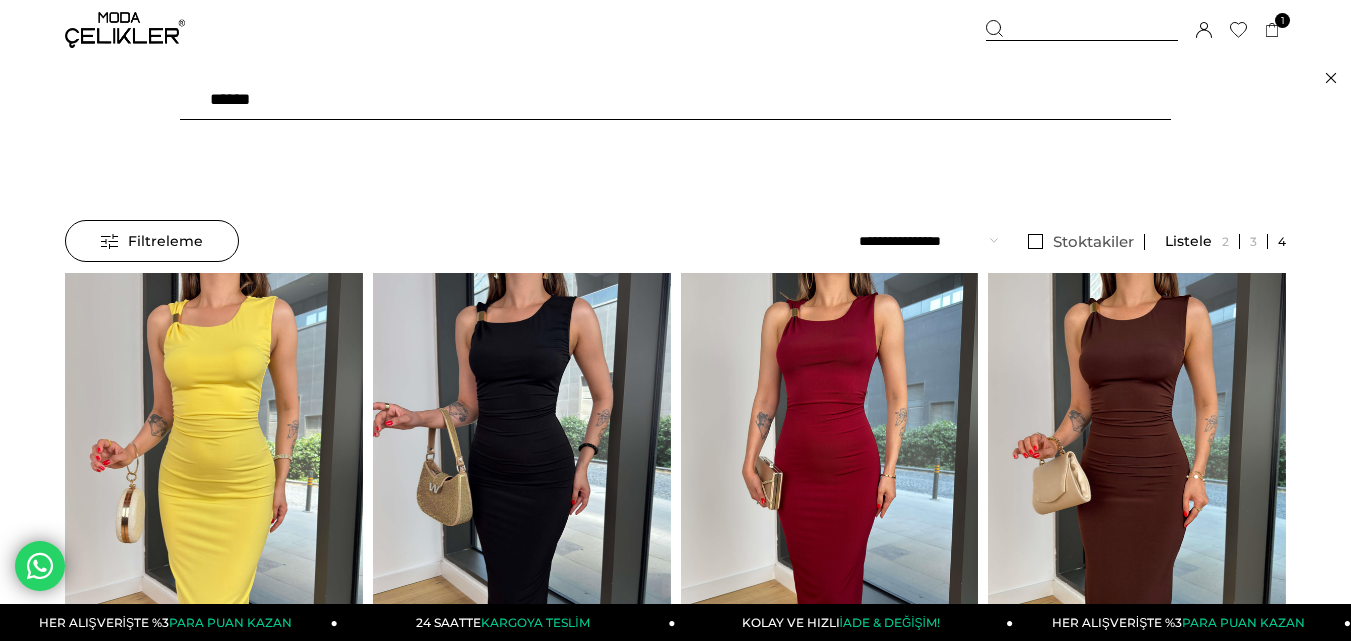 click on "******" at bounding box center [675, 100] 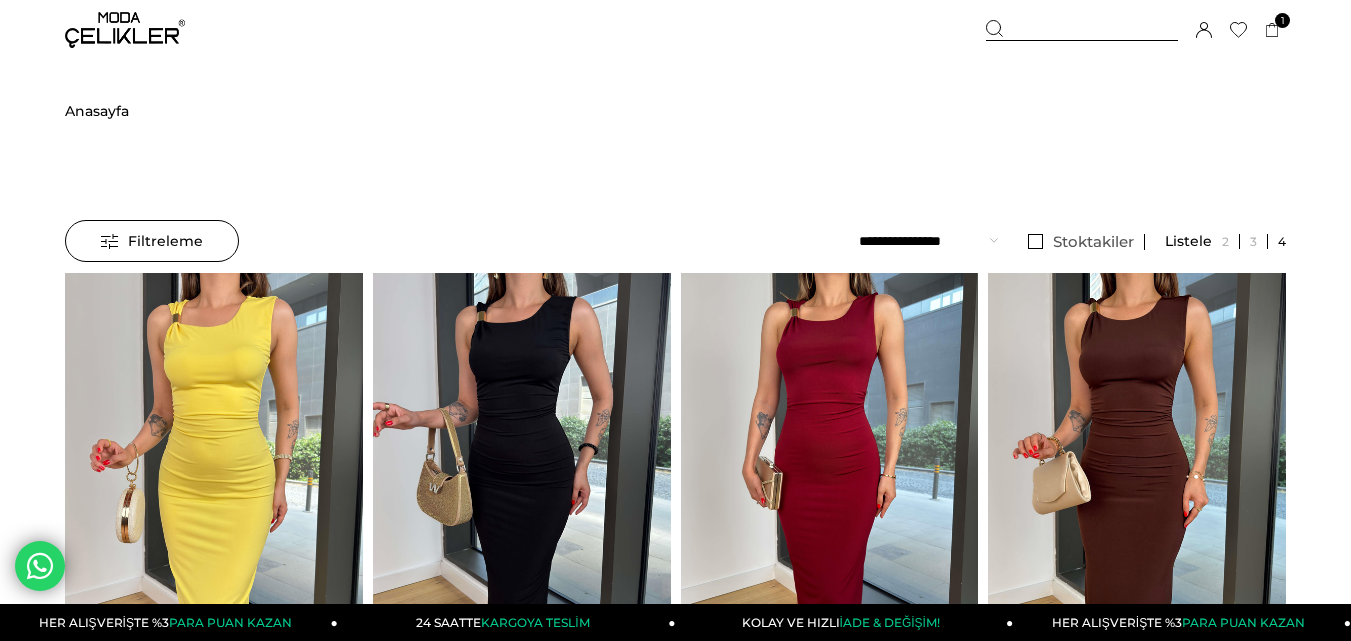 scroll, scrollTop: 0, scrollLeft: 0, axis: both 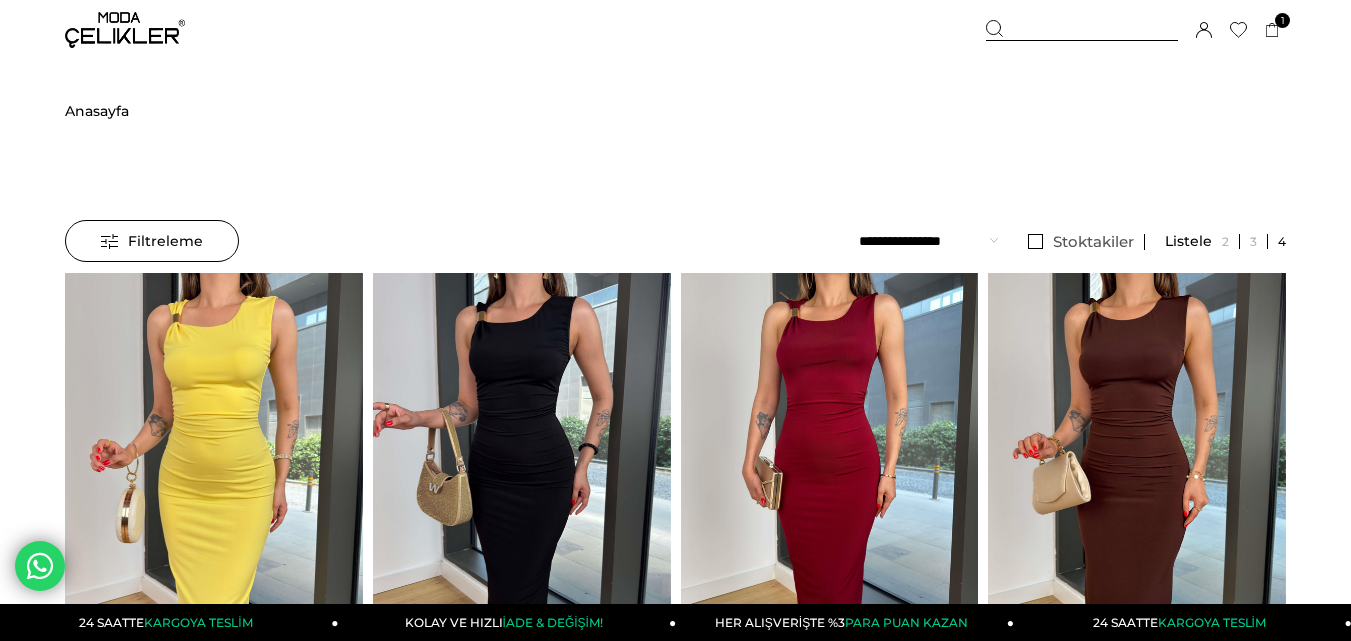 click at bounding box center [995, 29] 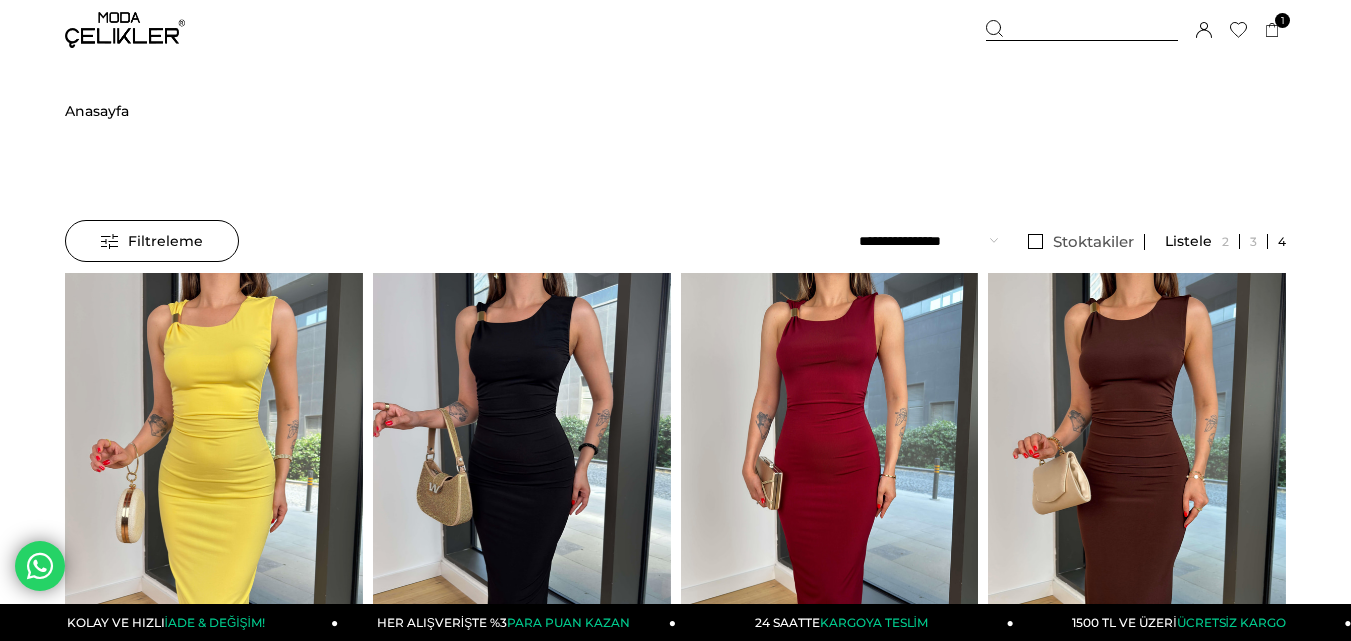click at bounding box center [1082, 30] 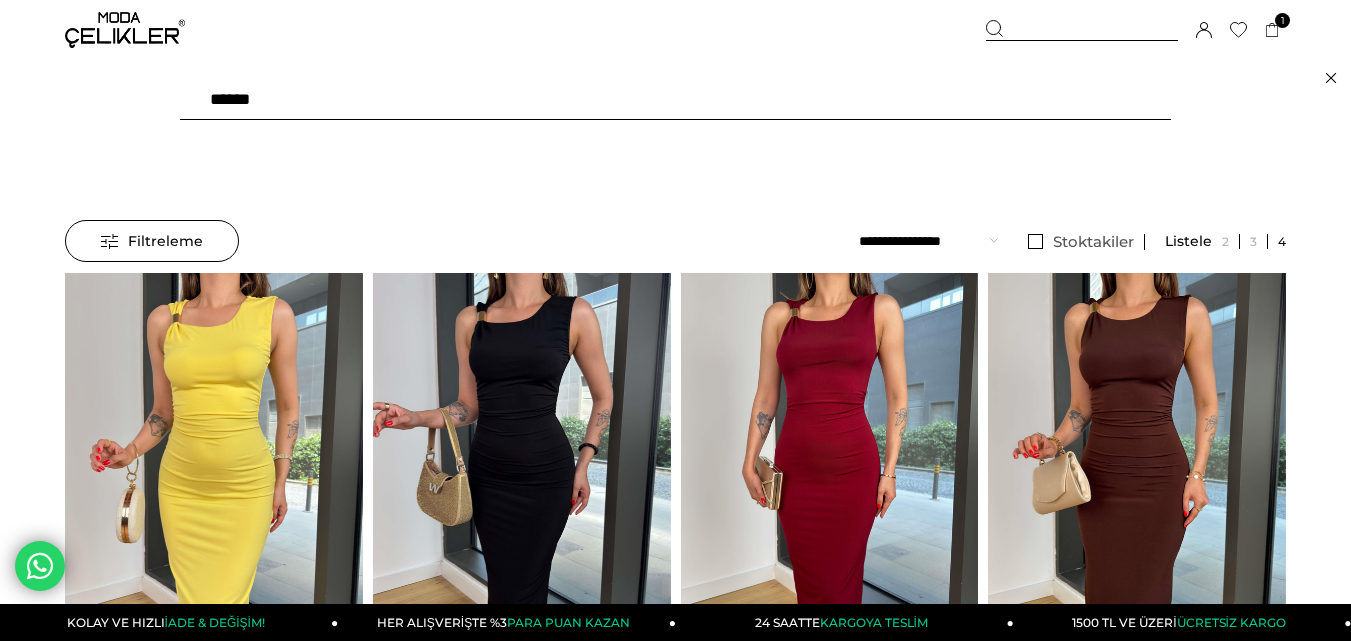 click on "******" at bounding box center (675, 100) 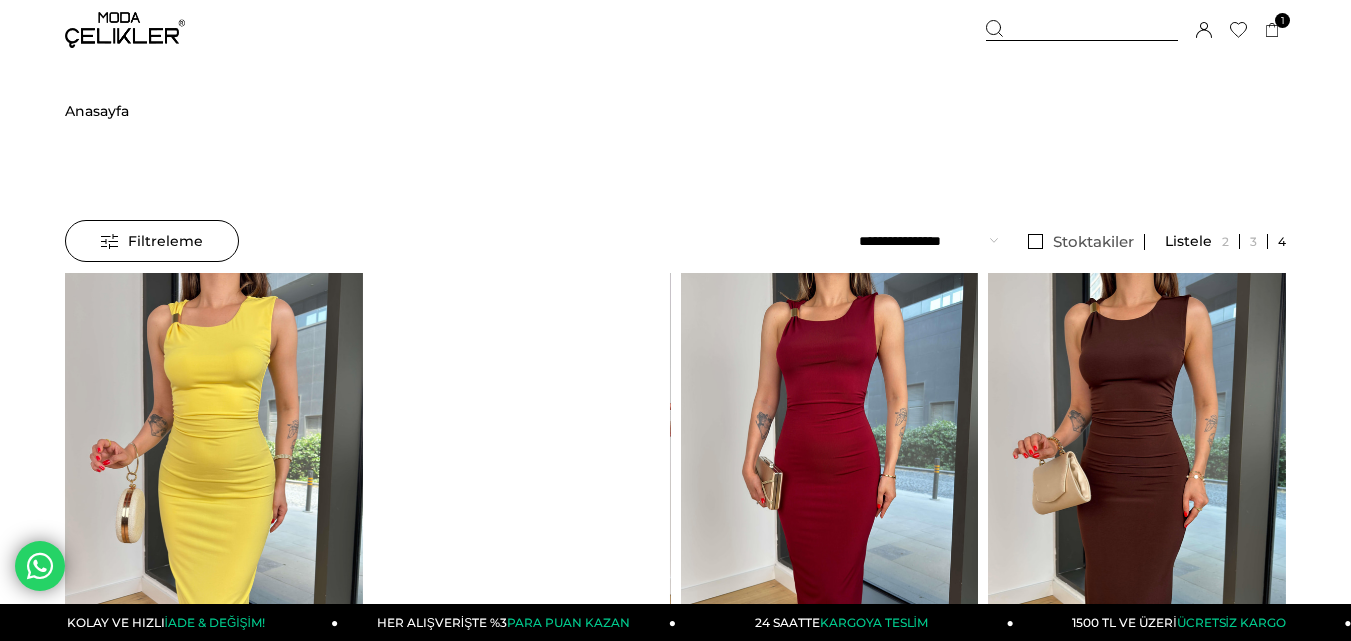 type on "******" 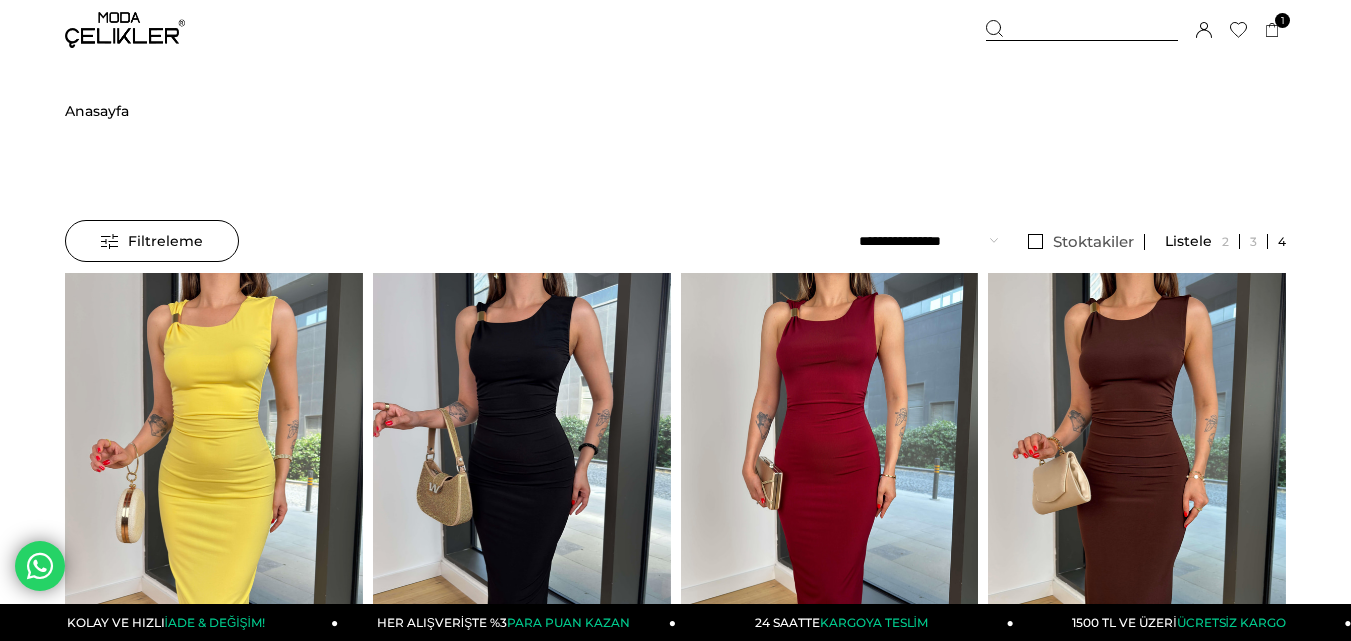 click at bounding box center [1082, 30] 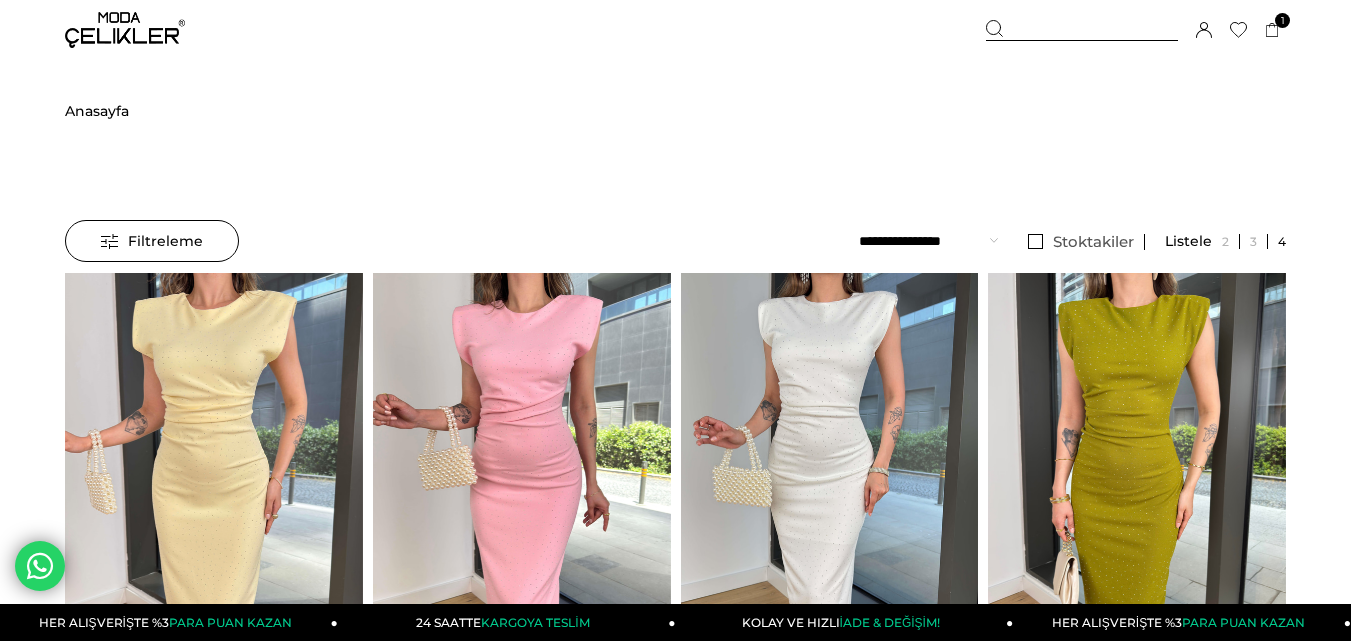 scroll, scrollTop: 0, scrollLeft: 0, axis: both 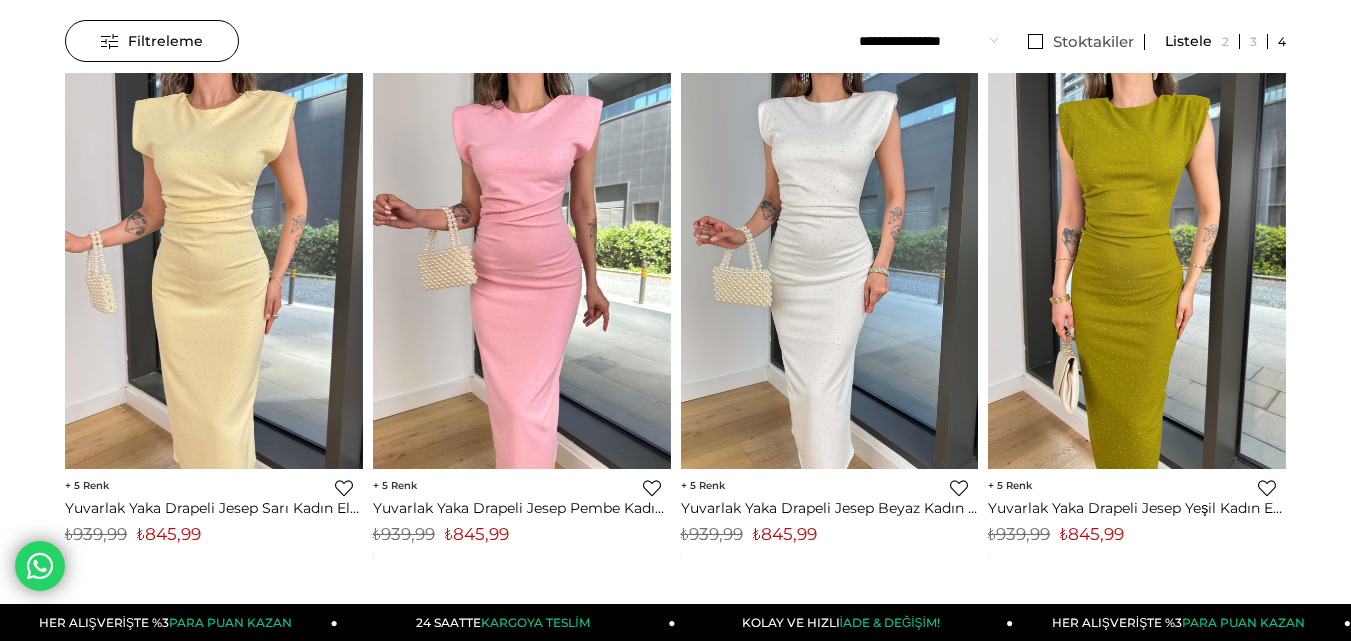 click on "₺845,99" at bounding box center (169, 534) 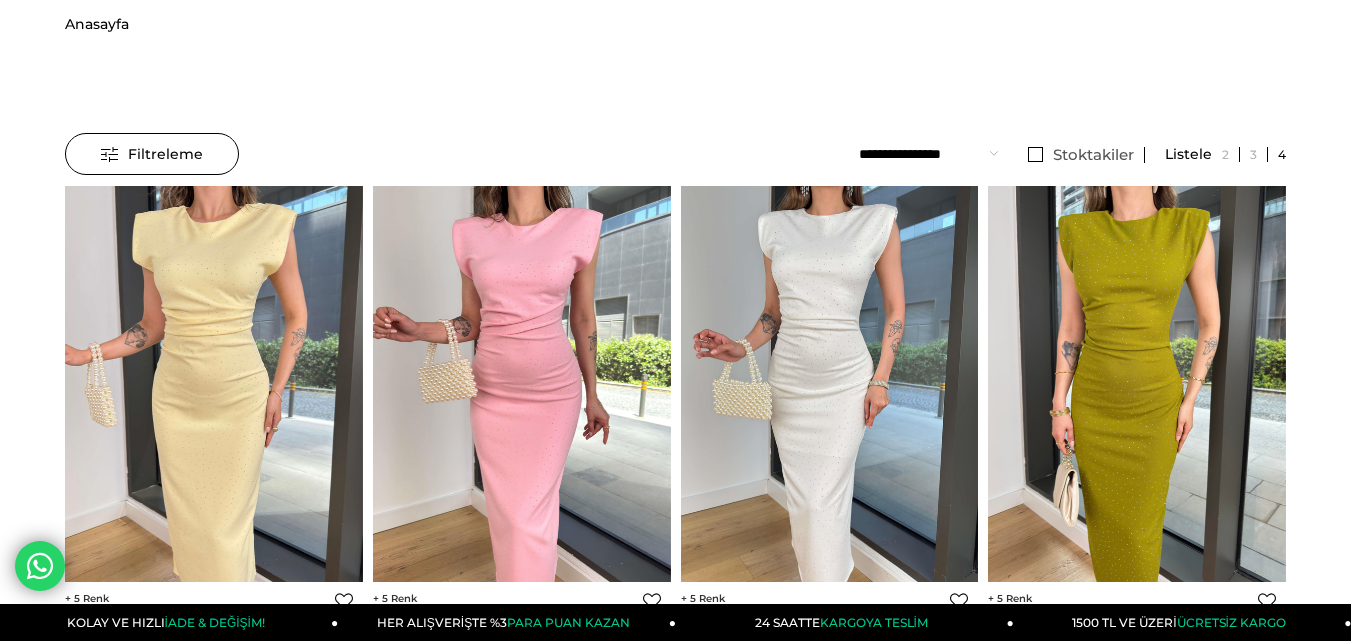 scroll, scrollTop: 0, scrollLeft: 0, axis: both 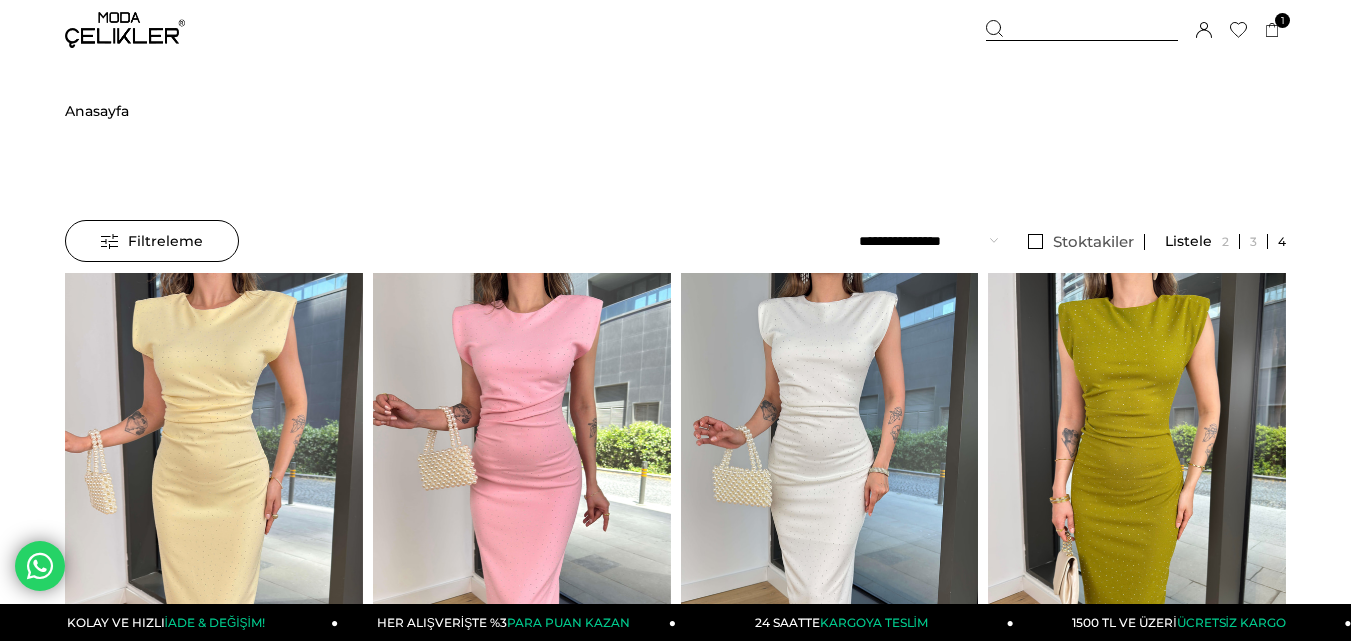 click at bounding box center (1082, 30) 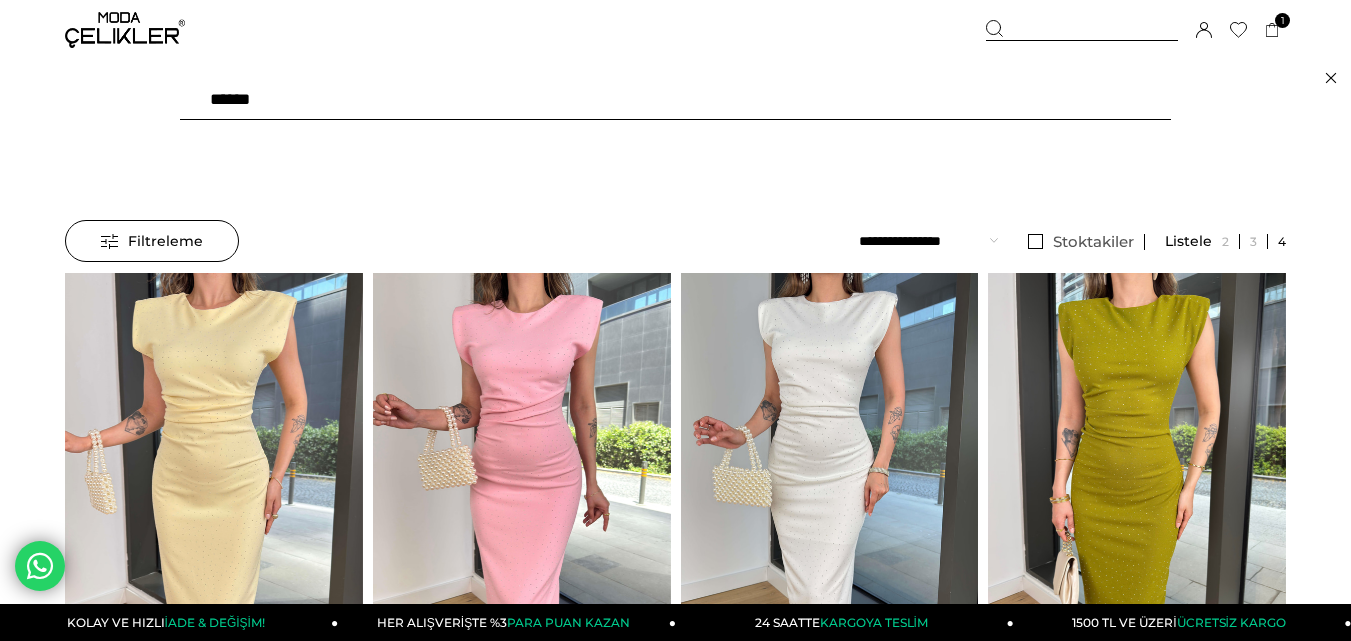click on "******" at bounding box center (675, 100) 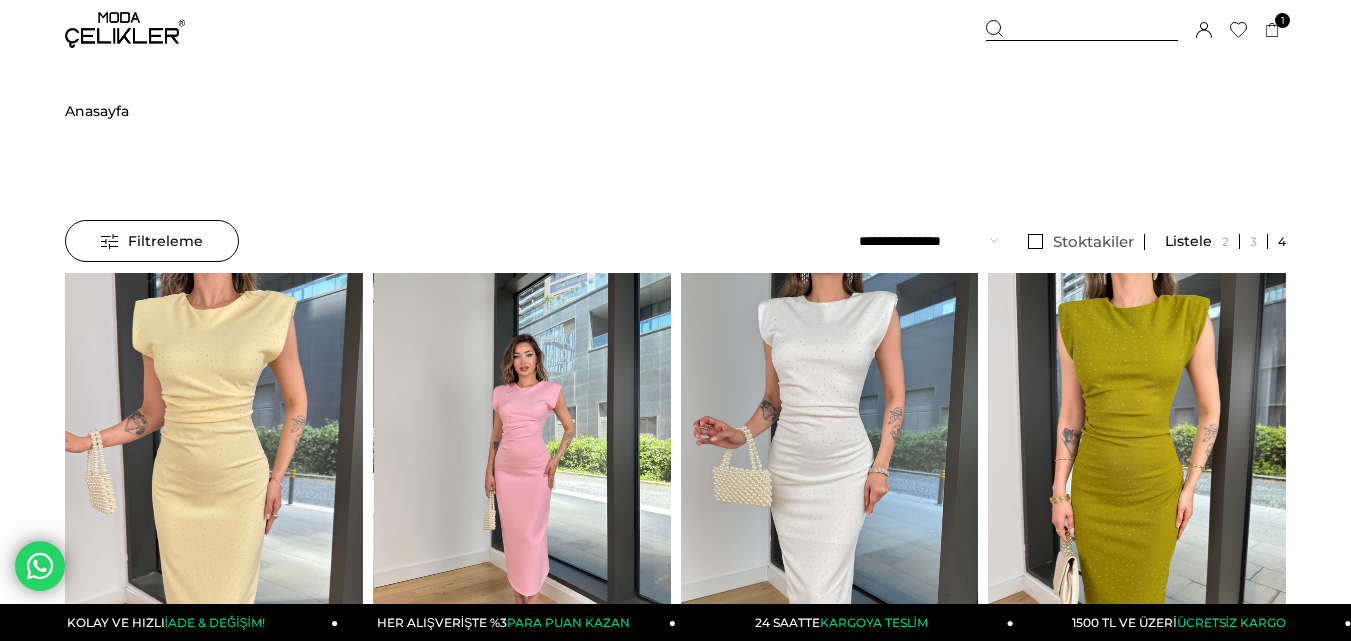 type on "******" 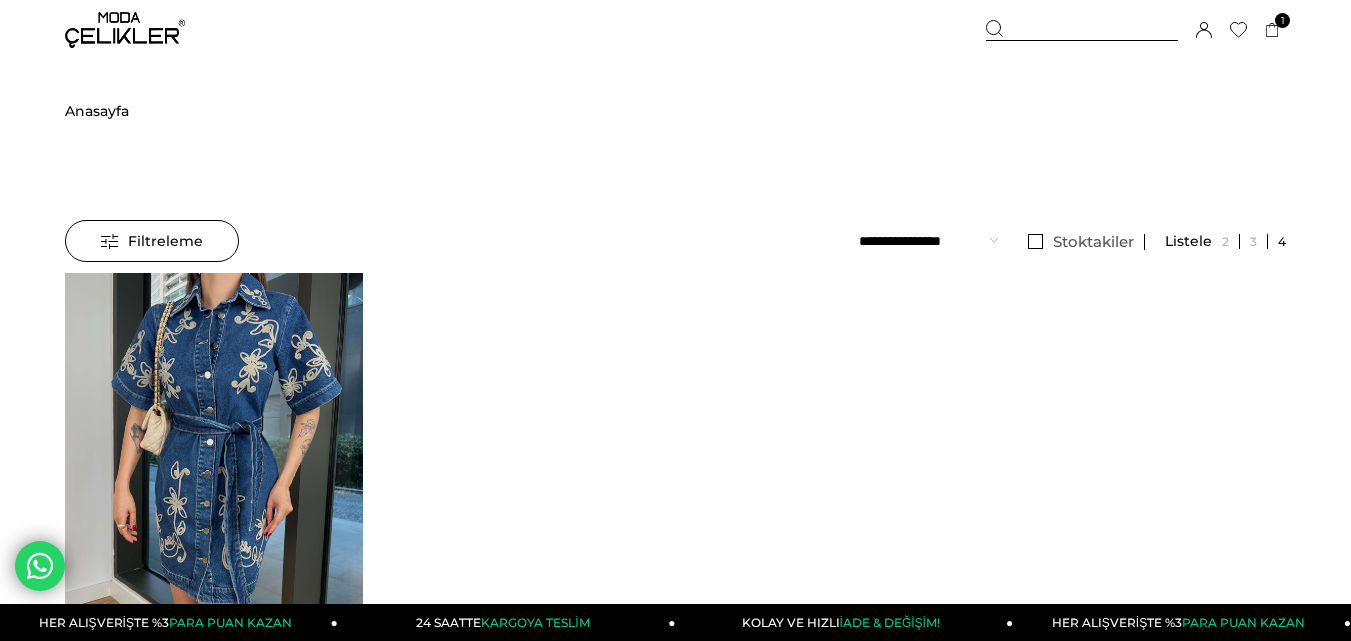 scroll, scrollTop: 0, scrollLeft: 0, axis: both 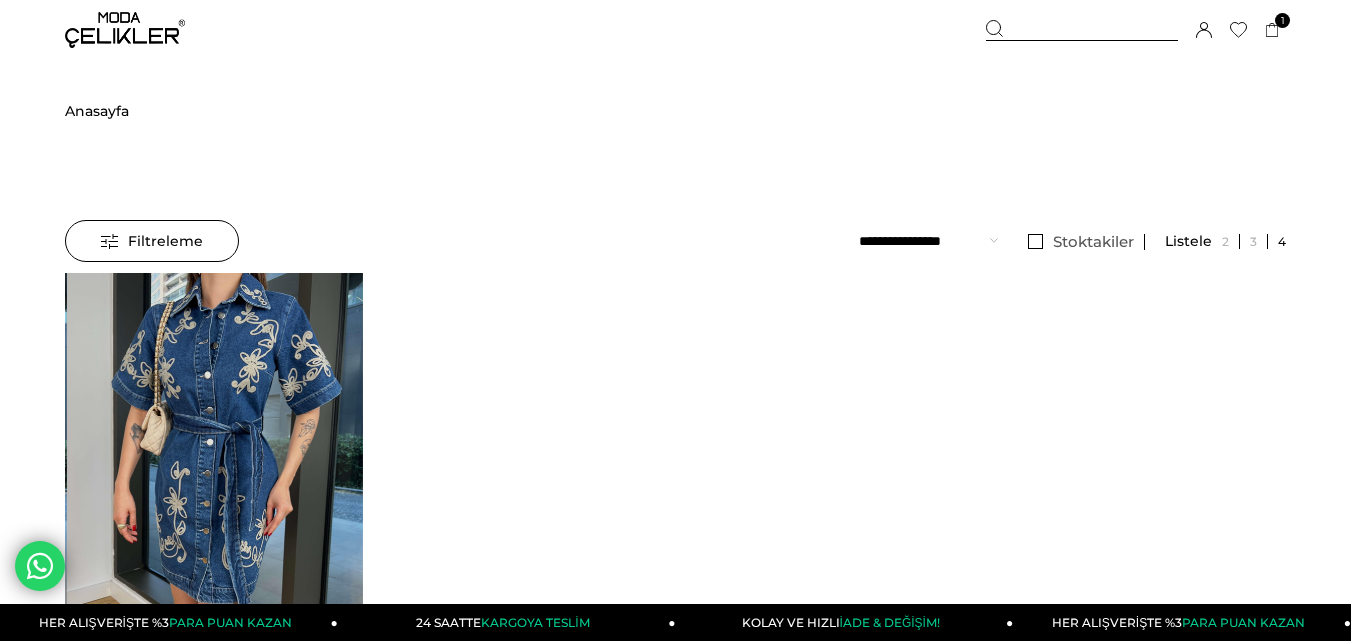 click at bounding box center (215, 471) 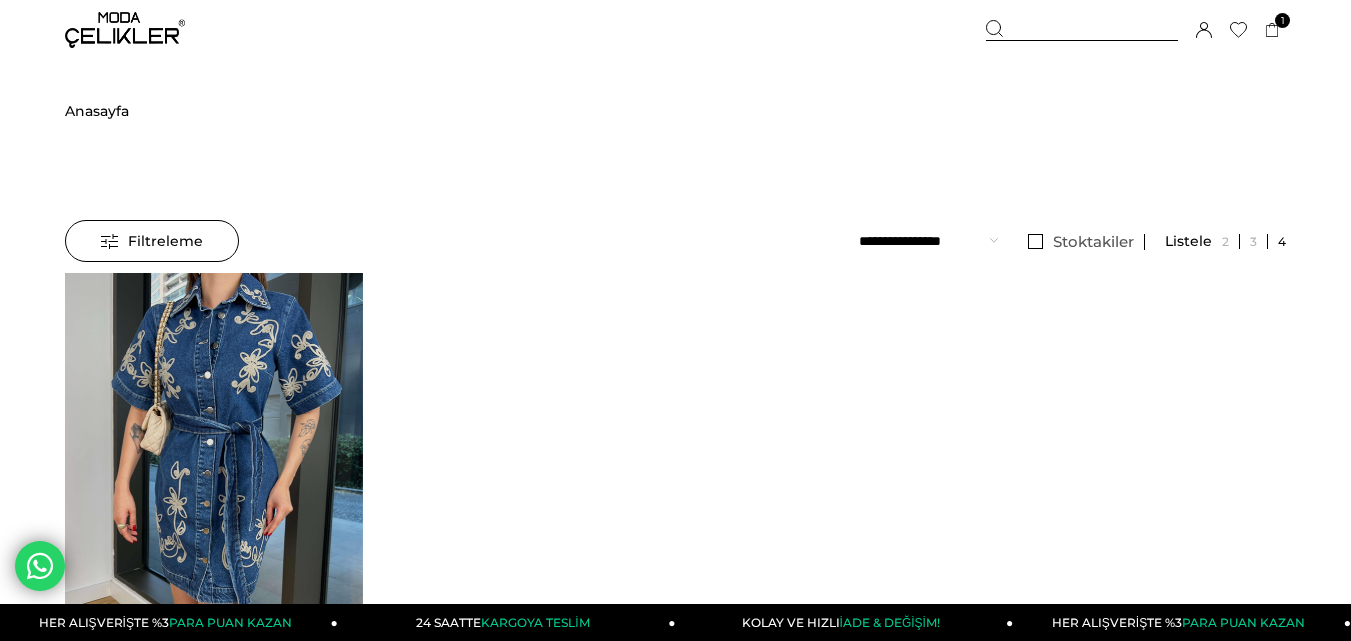click on "Kaydettigim Filtreyi Kullan
Filtreleme
Filtreleme
Sıralama
Filtreleme Stoktakiler
Kategoriler
Mavi Elbise
Kot Elbise
Yeni Gelenler
Mini Elbise
Kaydet" at bounding box center [675, 246] 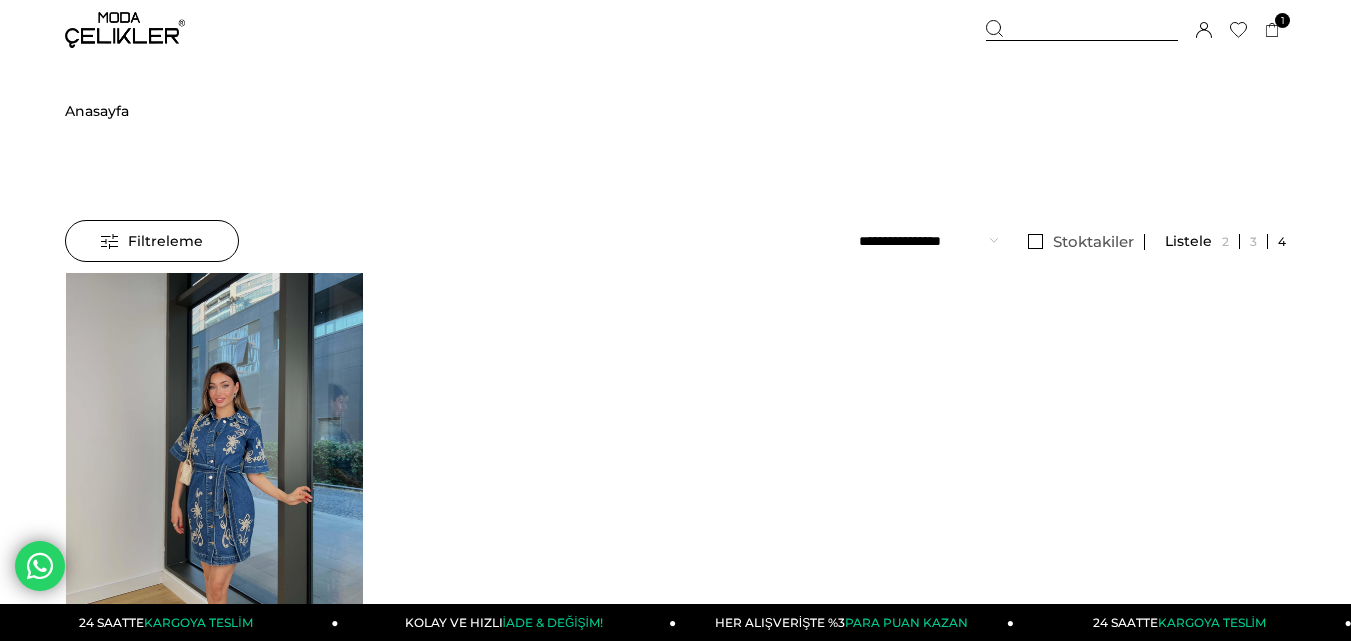 click at bounding box center [214, 471] 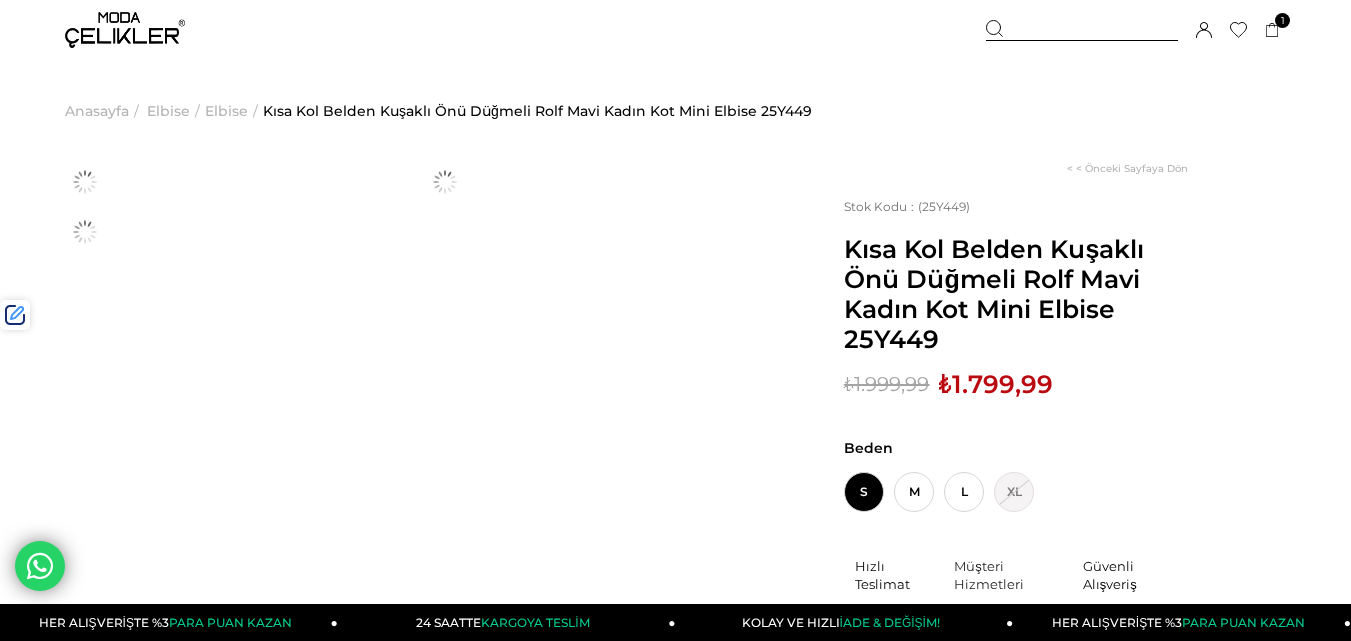 scroll, scrollTop: 0, scrollLeft: 0, axis: both 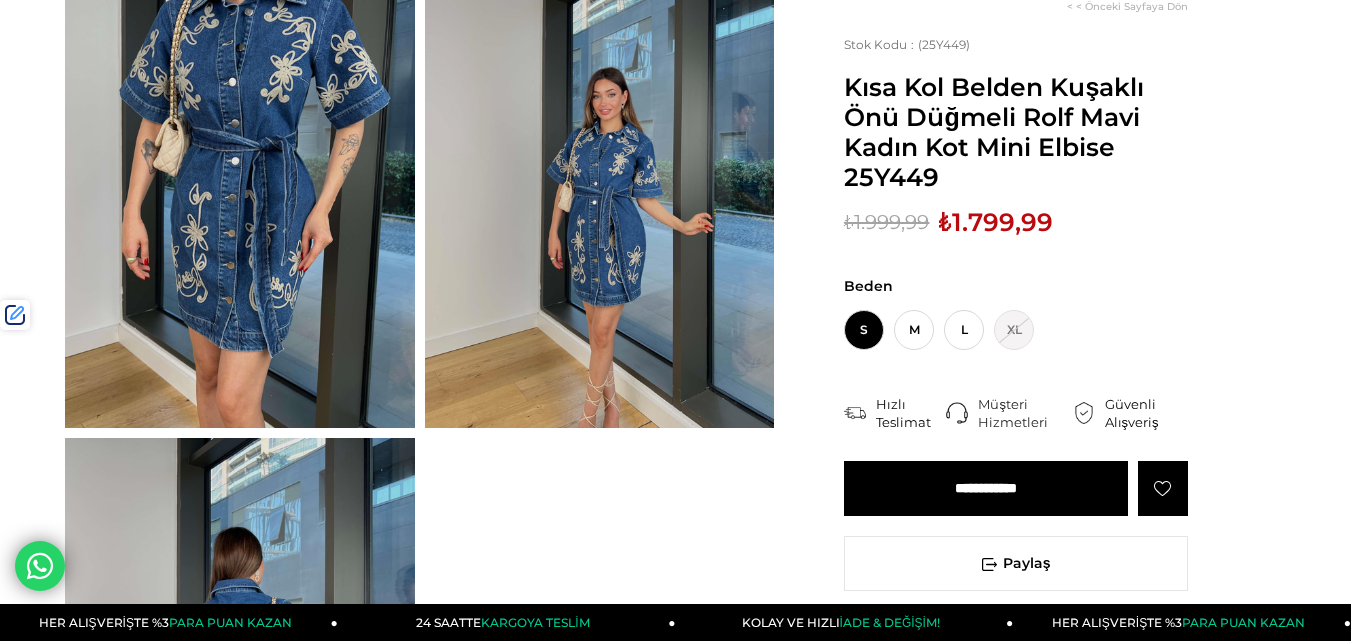 click on "₺1.799,99" at bounding box center [996, 222] 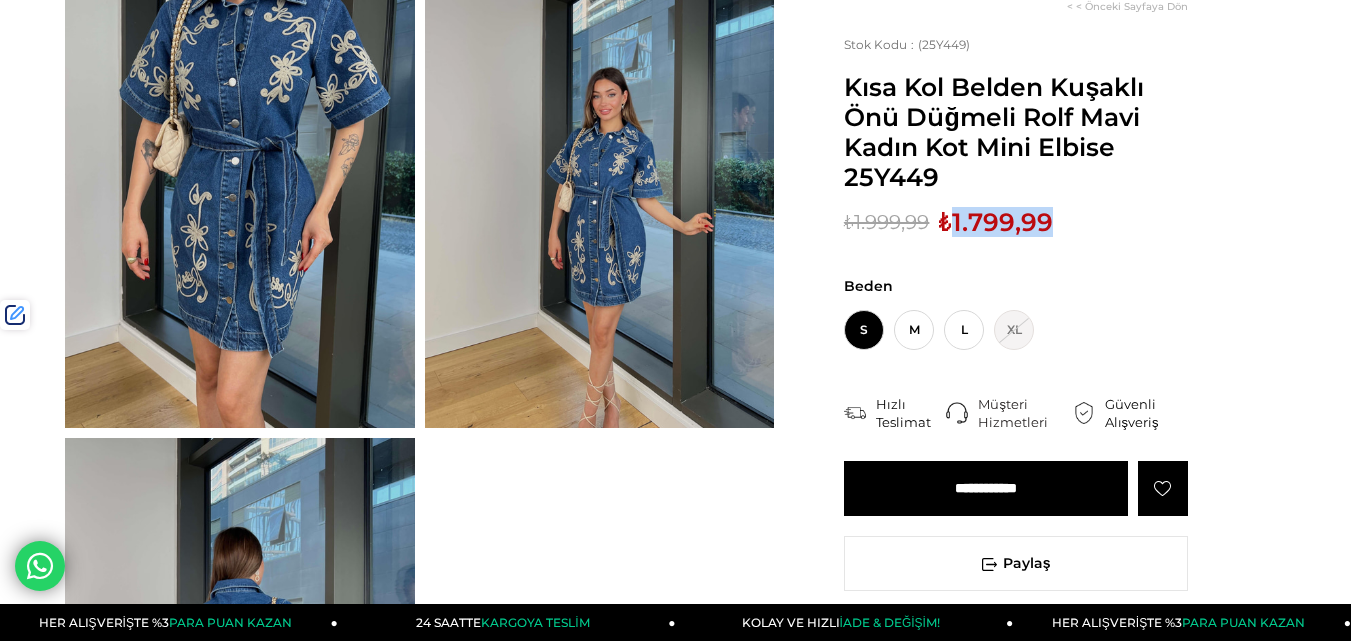 click on "₺1.799,99" at bounding box center [996, 222] 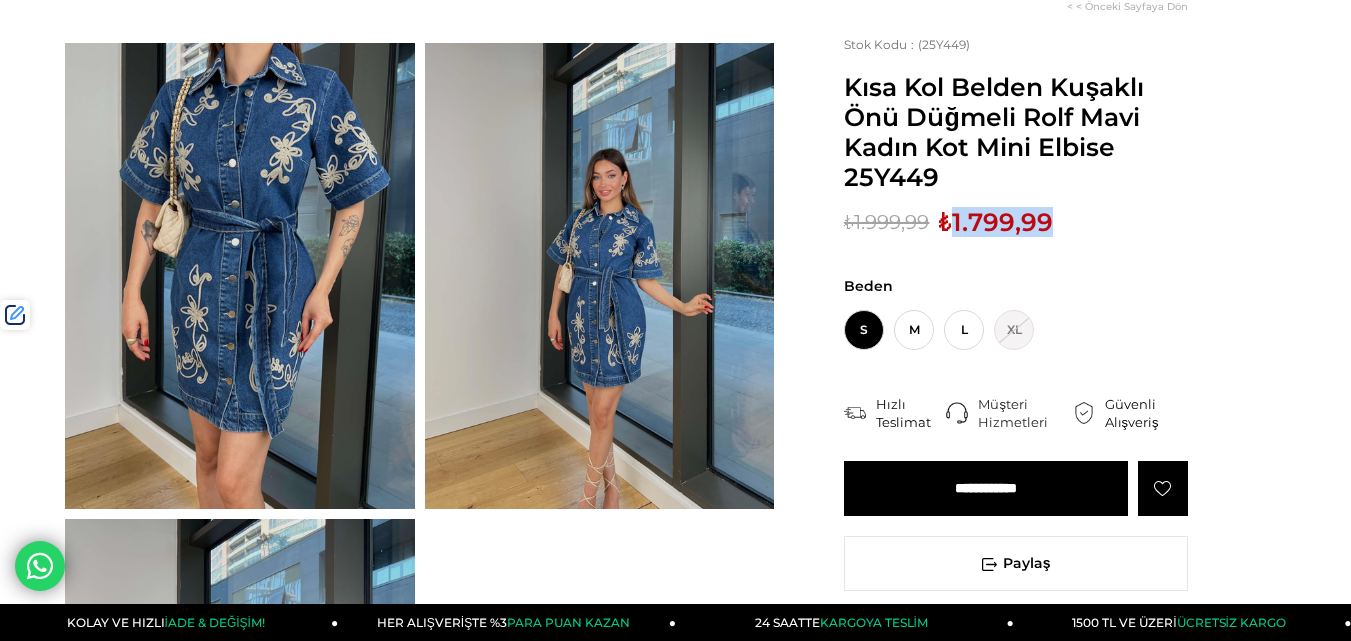 scroll, scrollTop: 0, scrollLeft: 0, axis: both 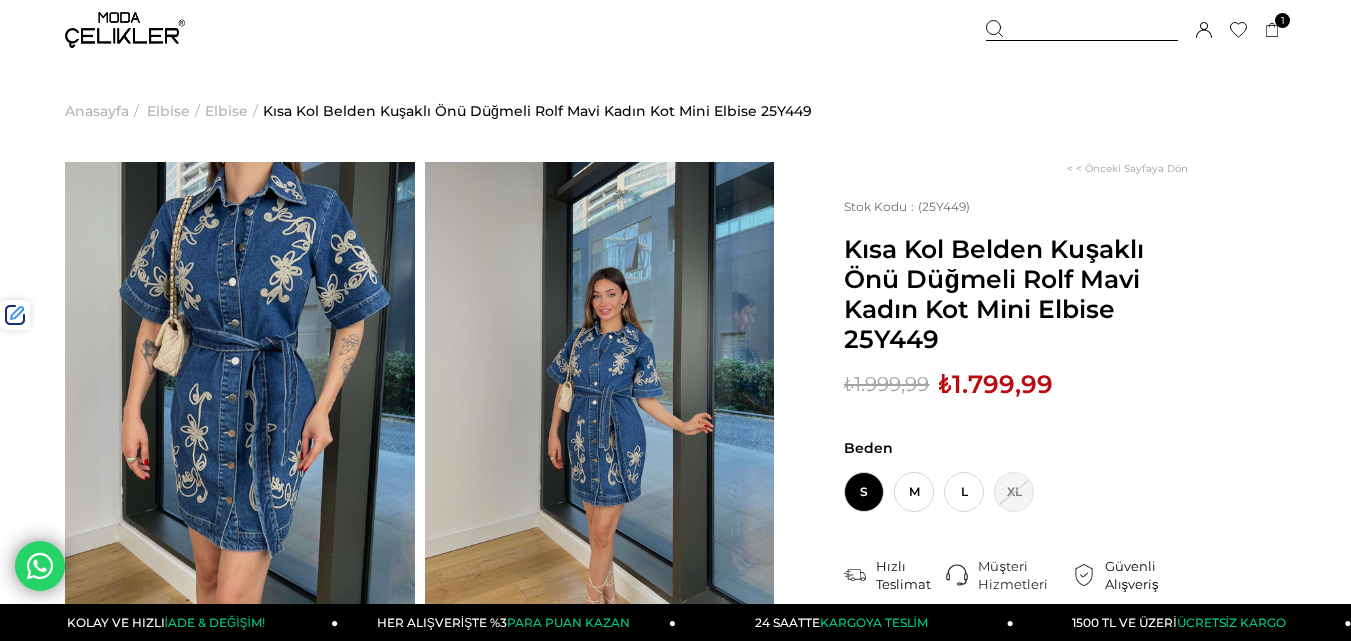 drag, startPoint x: 1055, startPoint y: 16, endPoint x: 1017, endPoint y: 37, distance: 43.416588 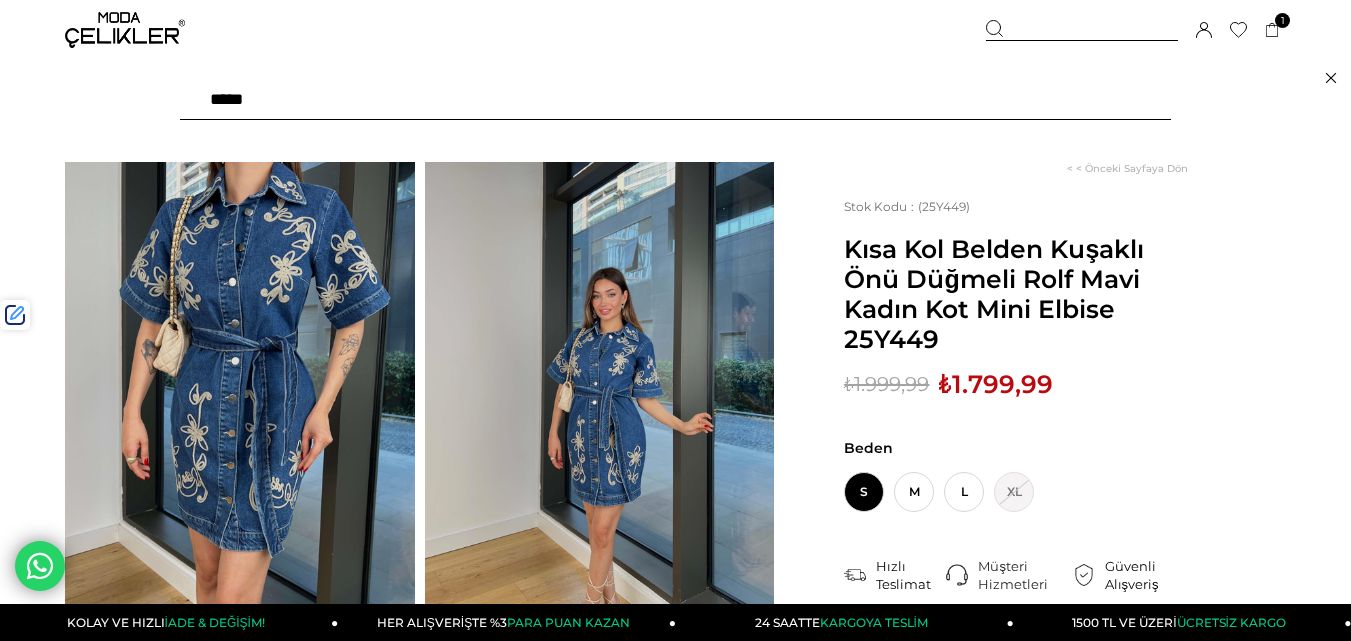 click at bounding box center [675, 100] 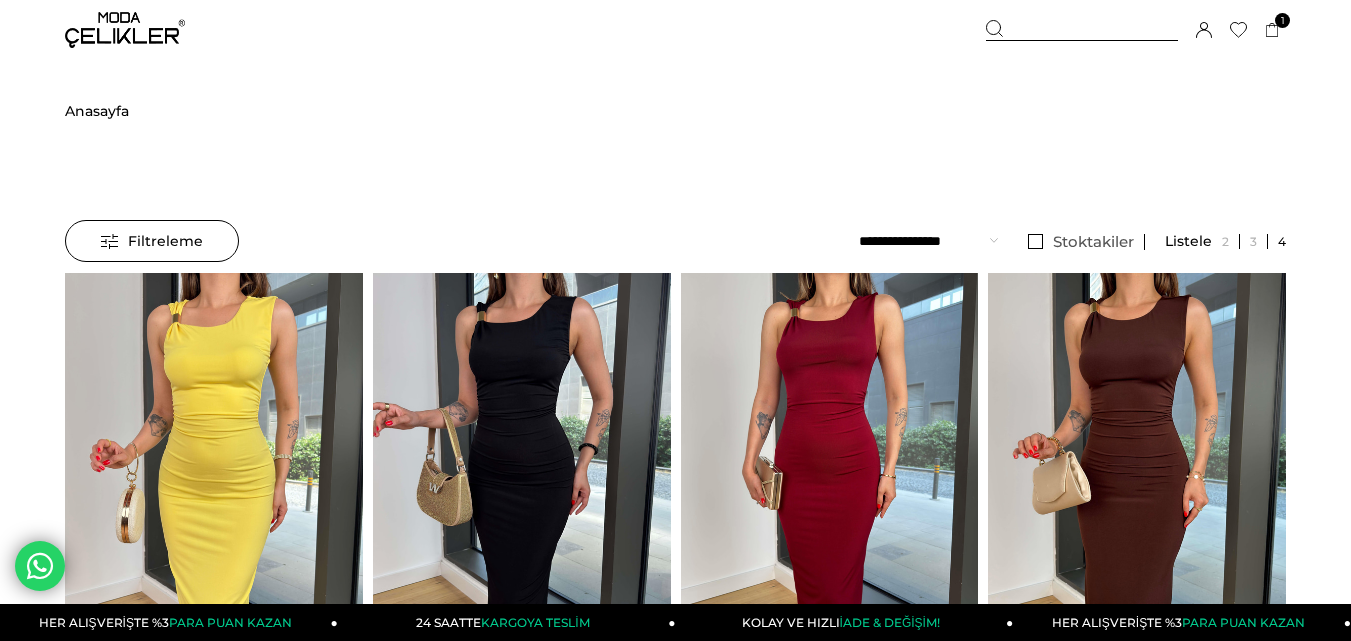 scroll, scrollTop: 0, scrollLeft: 0, axis: both 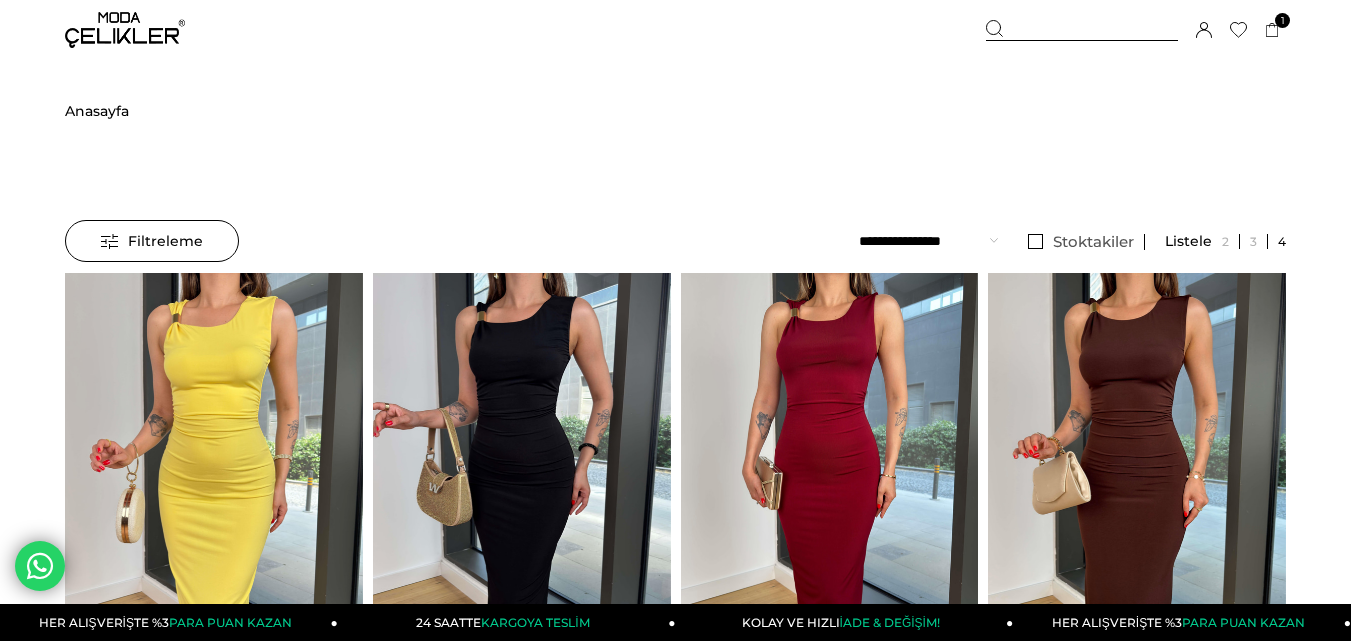 drag, startPoint x: 1052, startPoint y: 40, endPoint x: 770, endPoint y: 72, distance: 283.80978 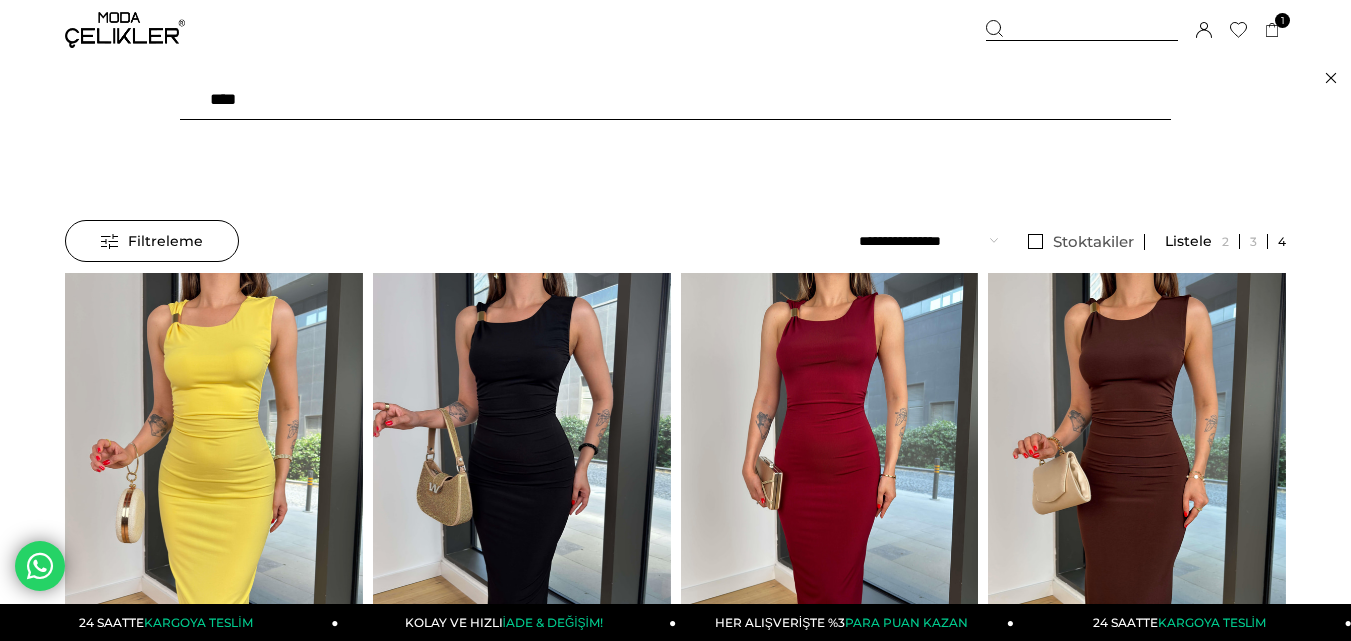 click on "****" at bounding box center (675, 100) 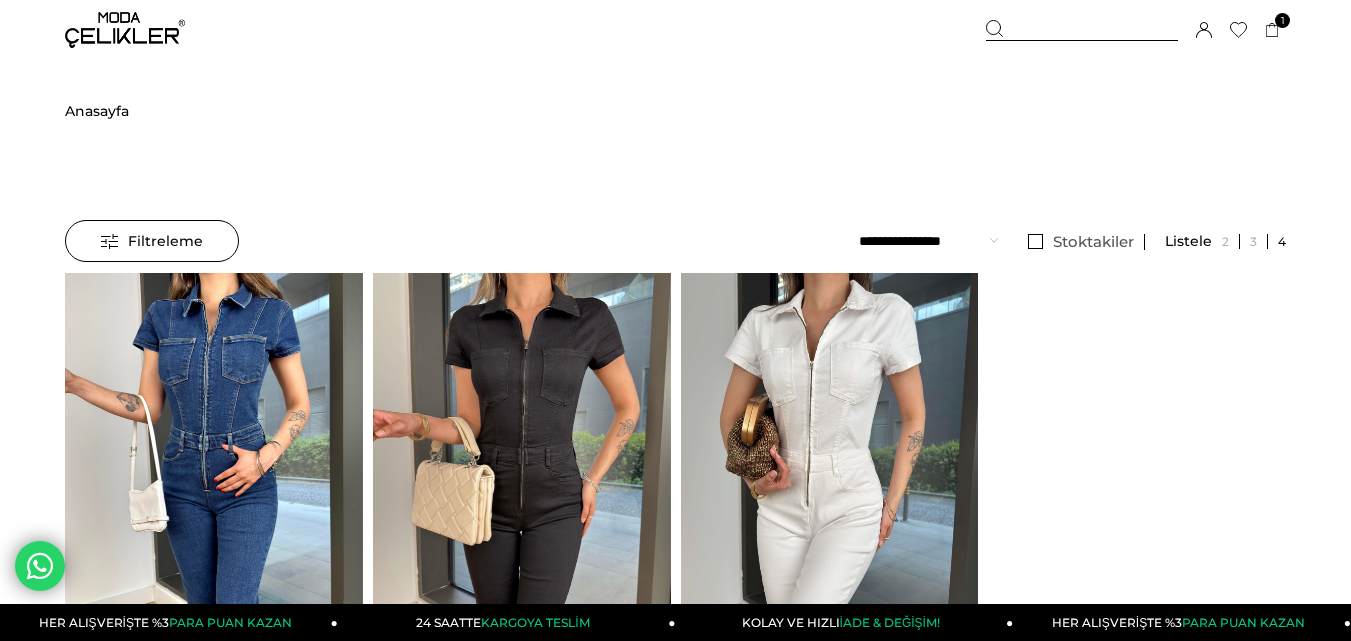 scroll, scrollTop: 0, scrollLeft: 0, axis: both 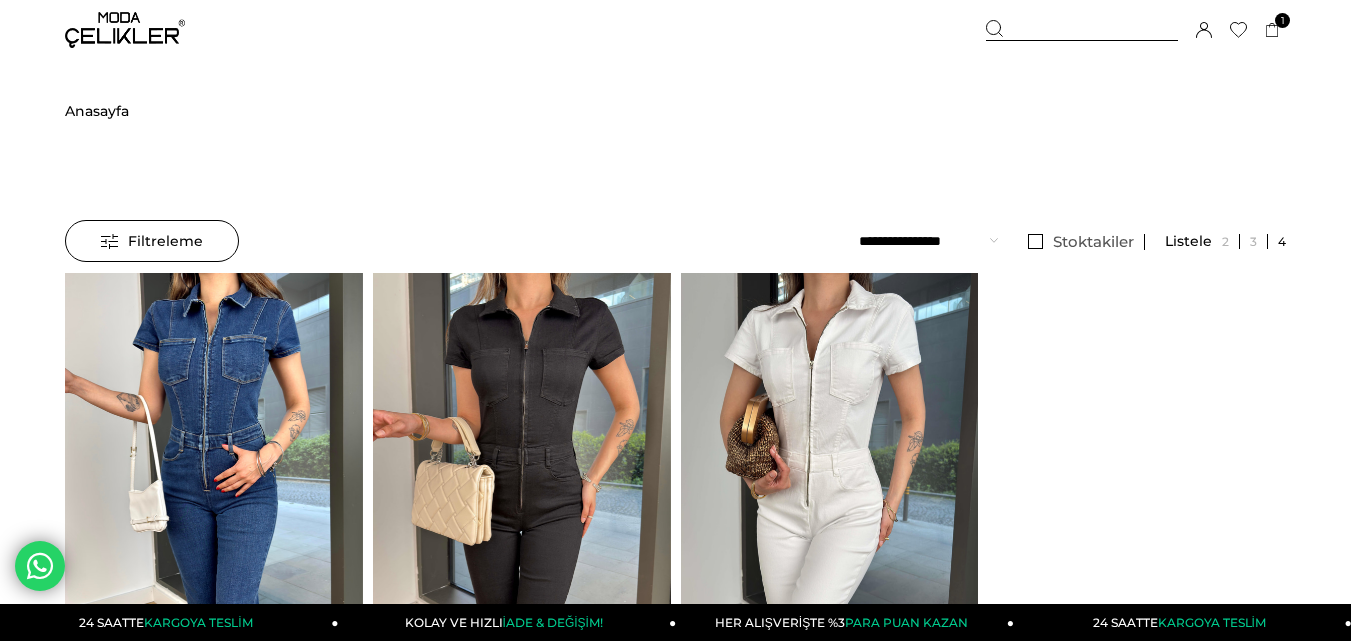 drag, startPoint x: 1068, startPoint y: 29, endPoint x: 1006, endPoint y: 44, distance: 63.788715 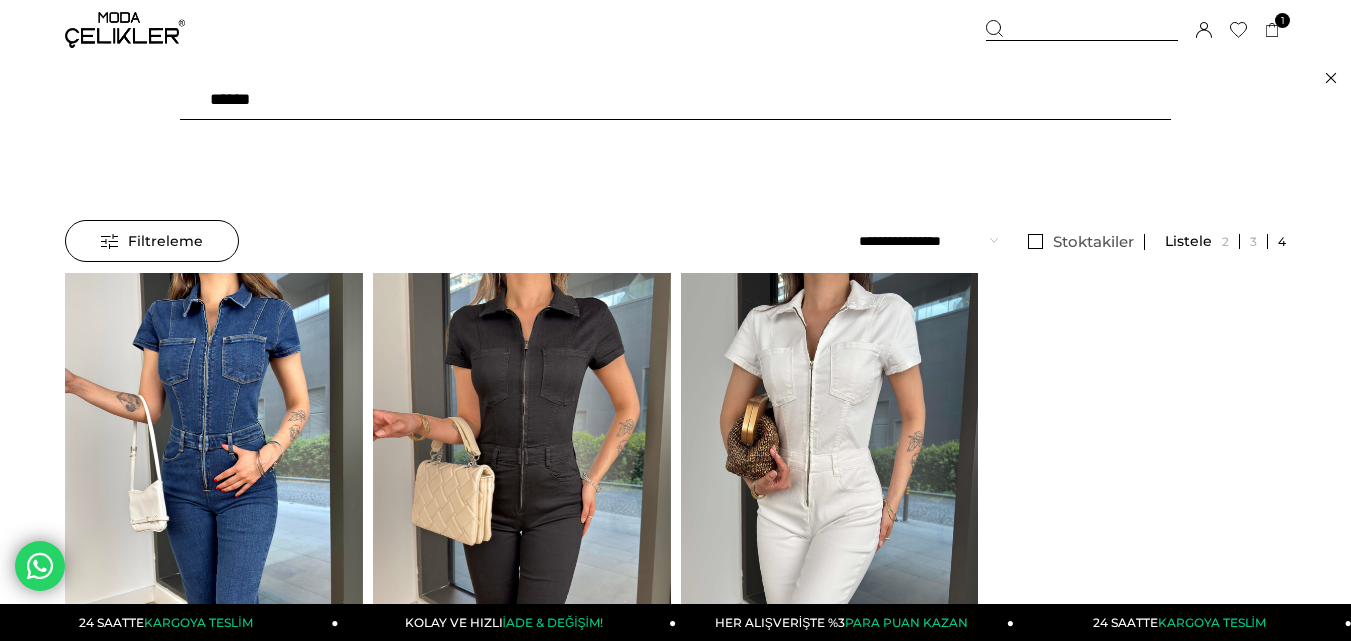 click on "******" at bounding box center (675, 100) 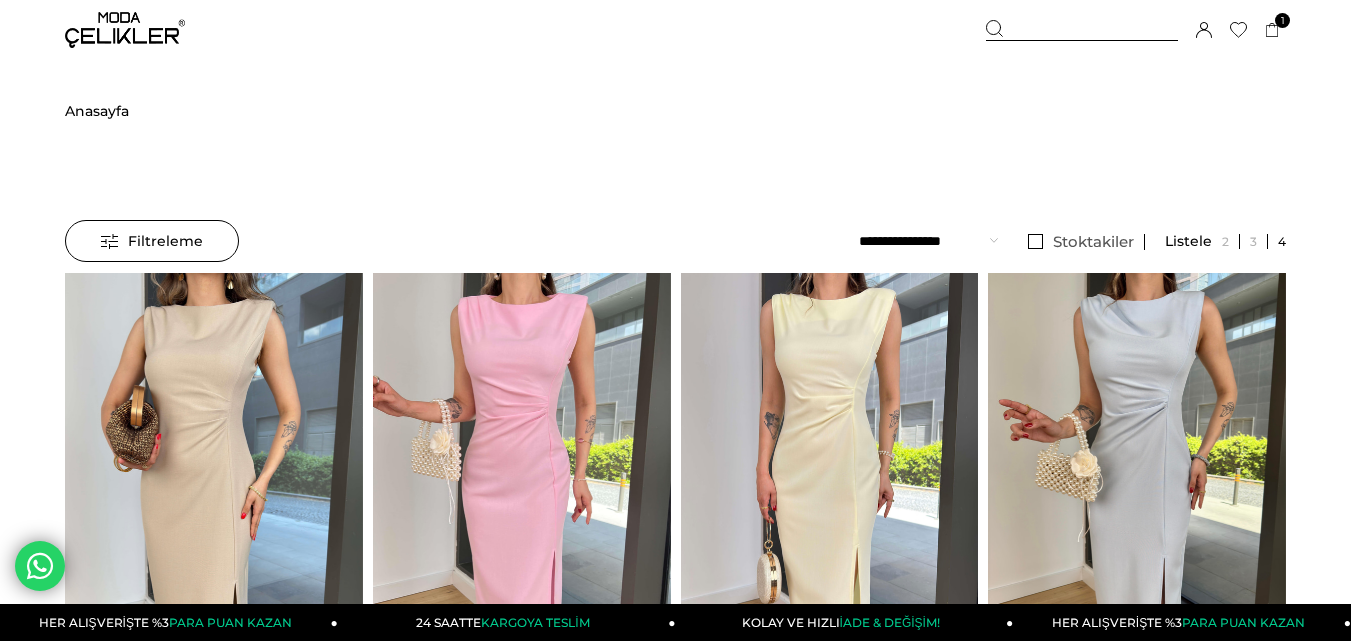 scroll, scrollTop: 0, scrollLeft: 0, axis: both 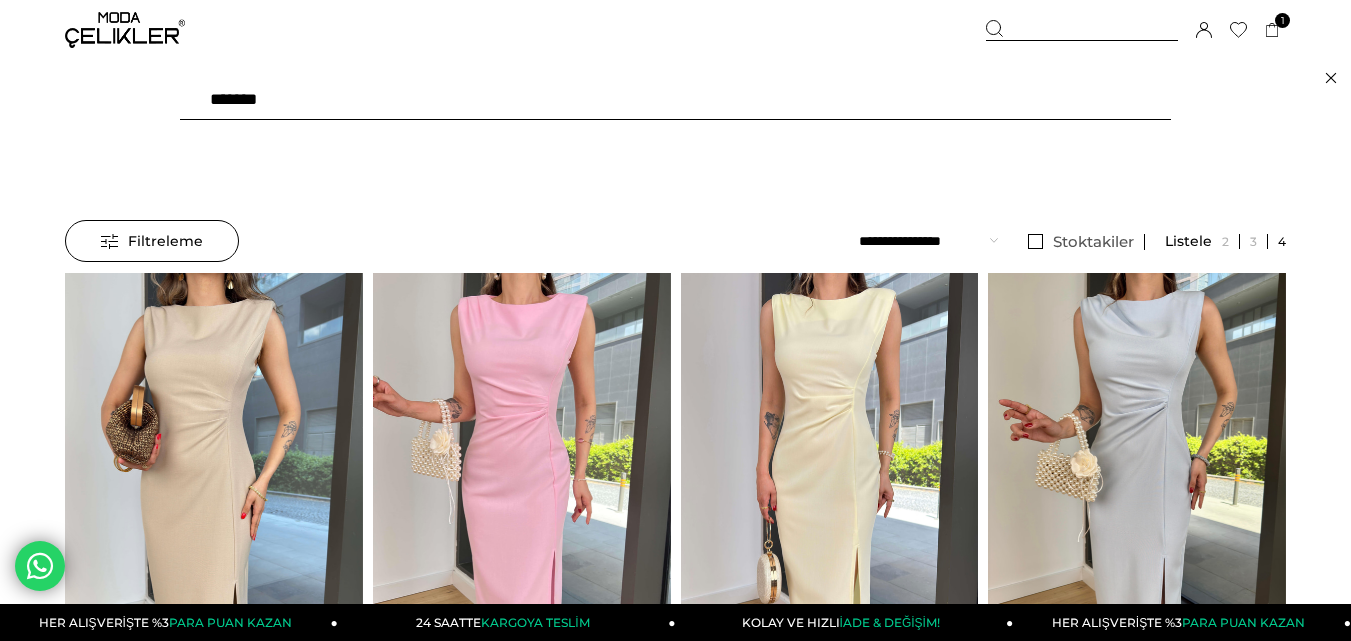 click on "*******" at bounding box center (675, 100) 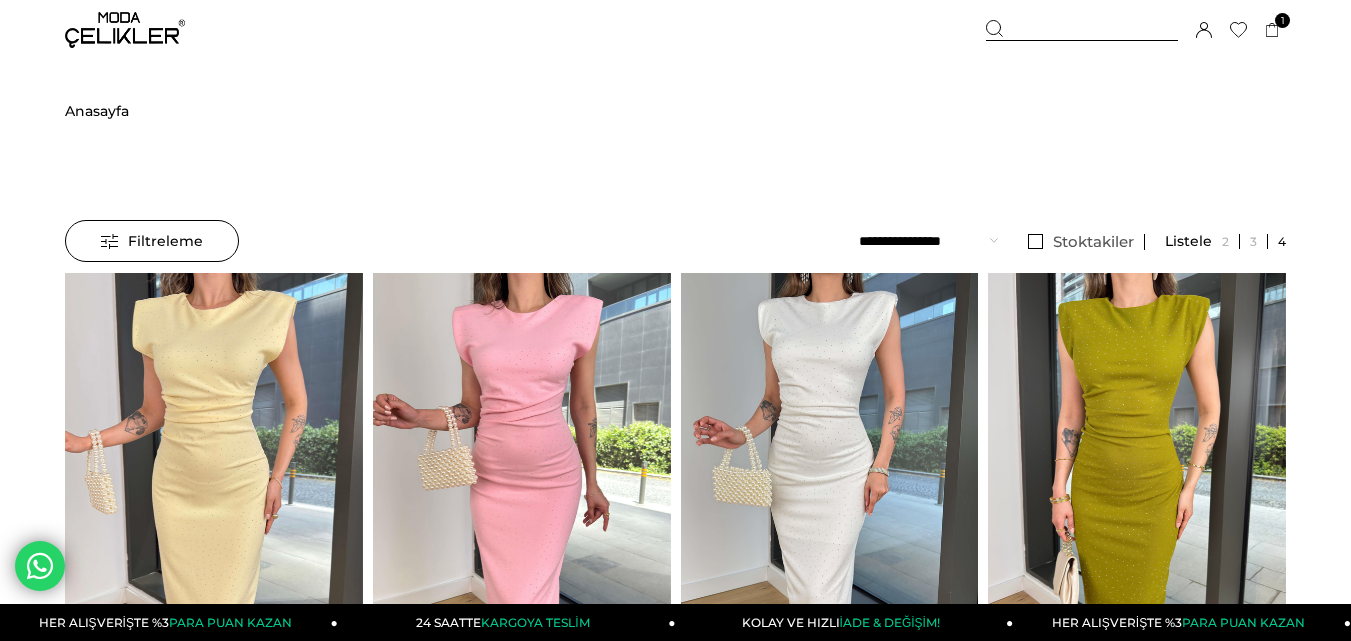 scroll, scrollTop: 0, scrollLeft: 0, axis: both 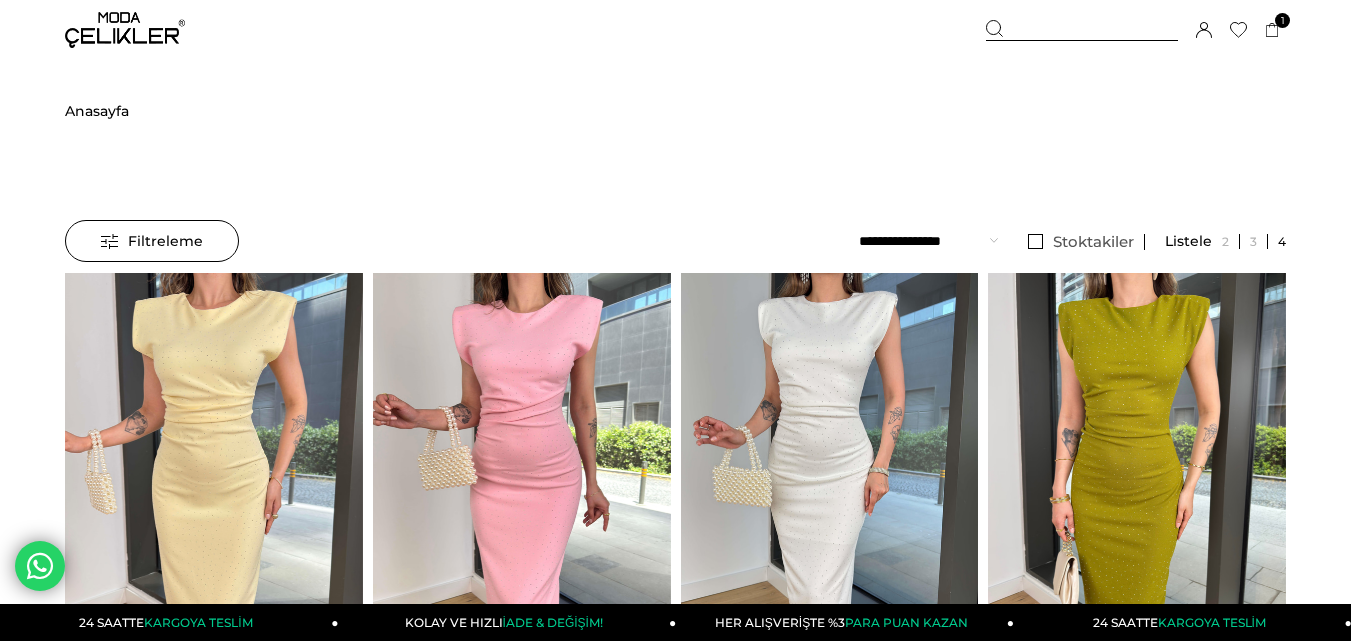 click at bounding box center [1082, 30] 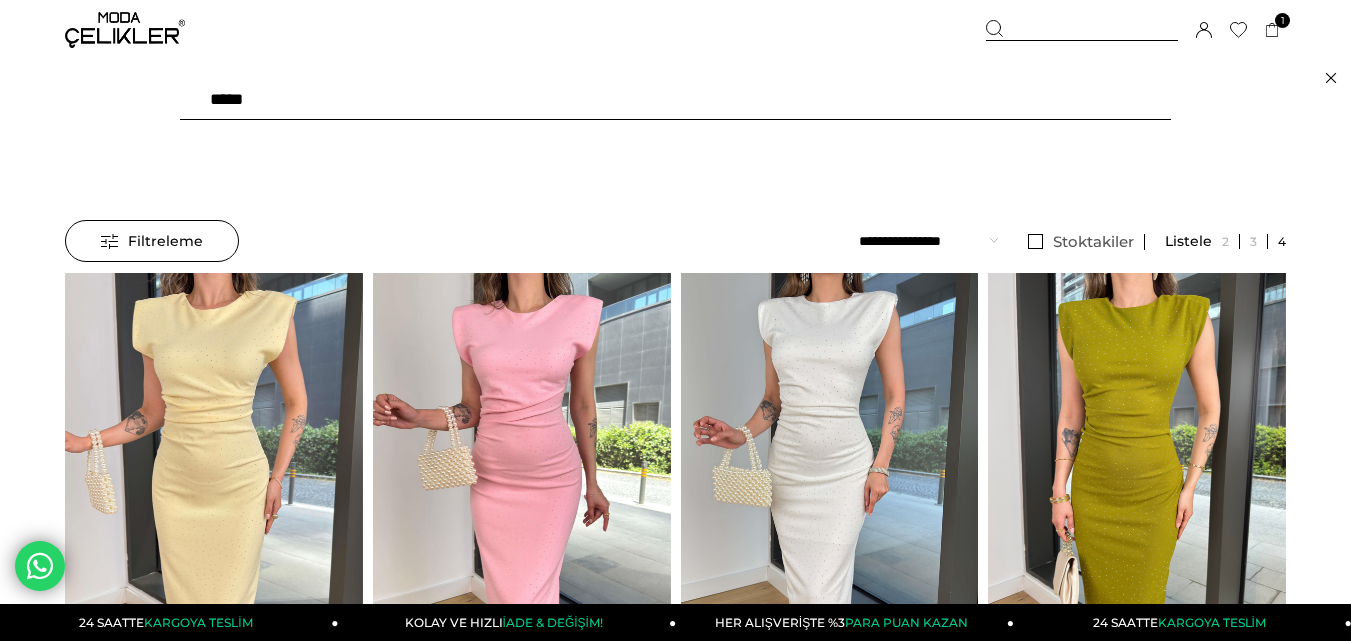 click on "*****" at bounding box center [675, 100] 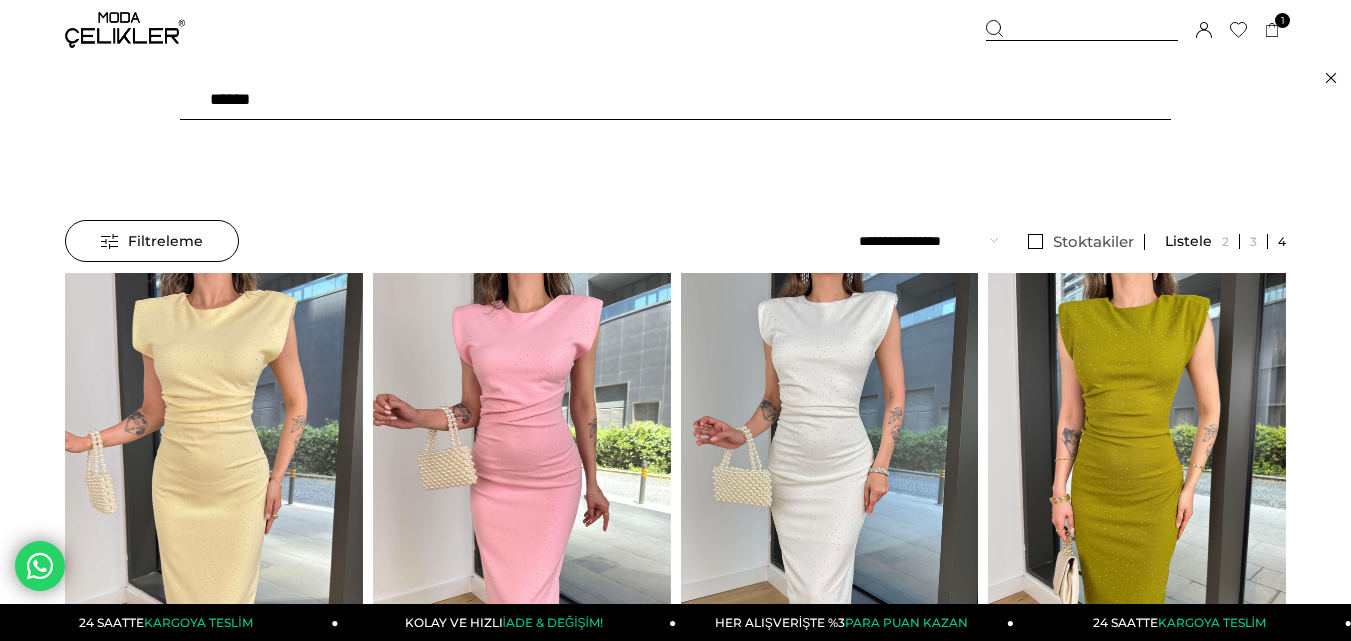 type on "******" 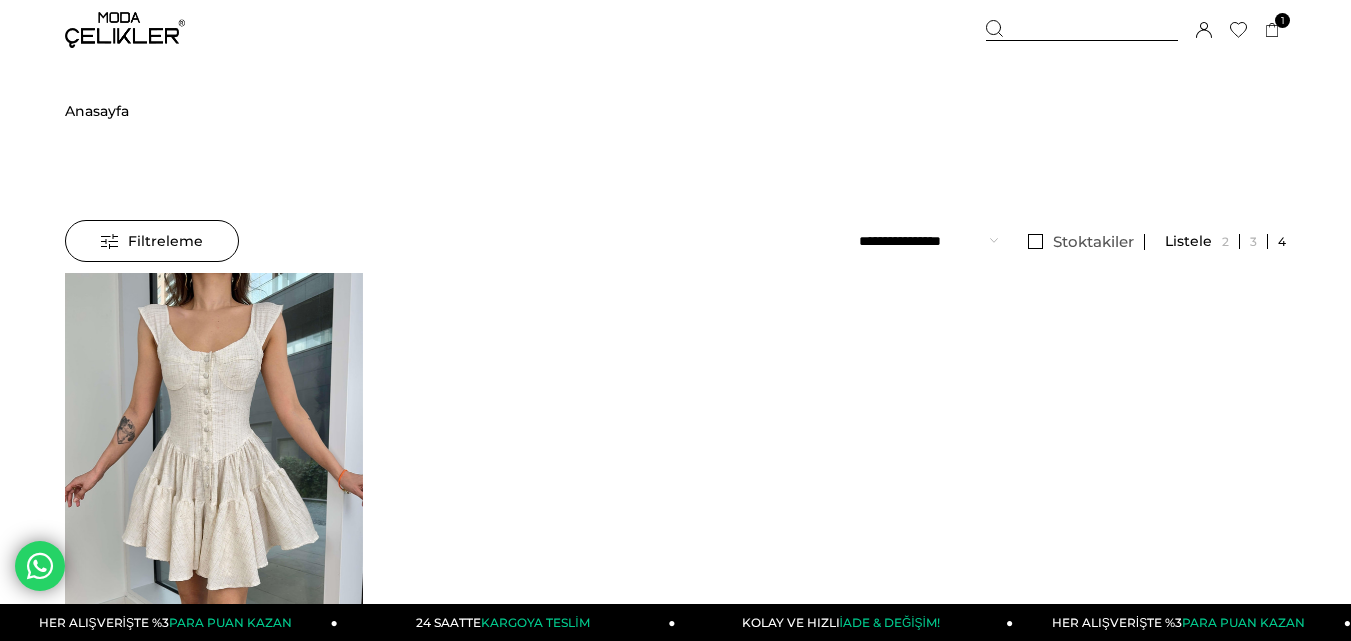 scroll, scrollTop: 0, scrollLeft: 0, axis: both 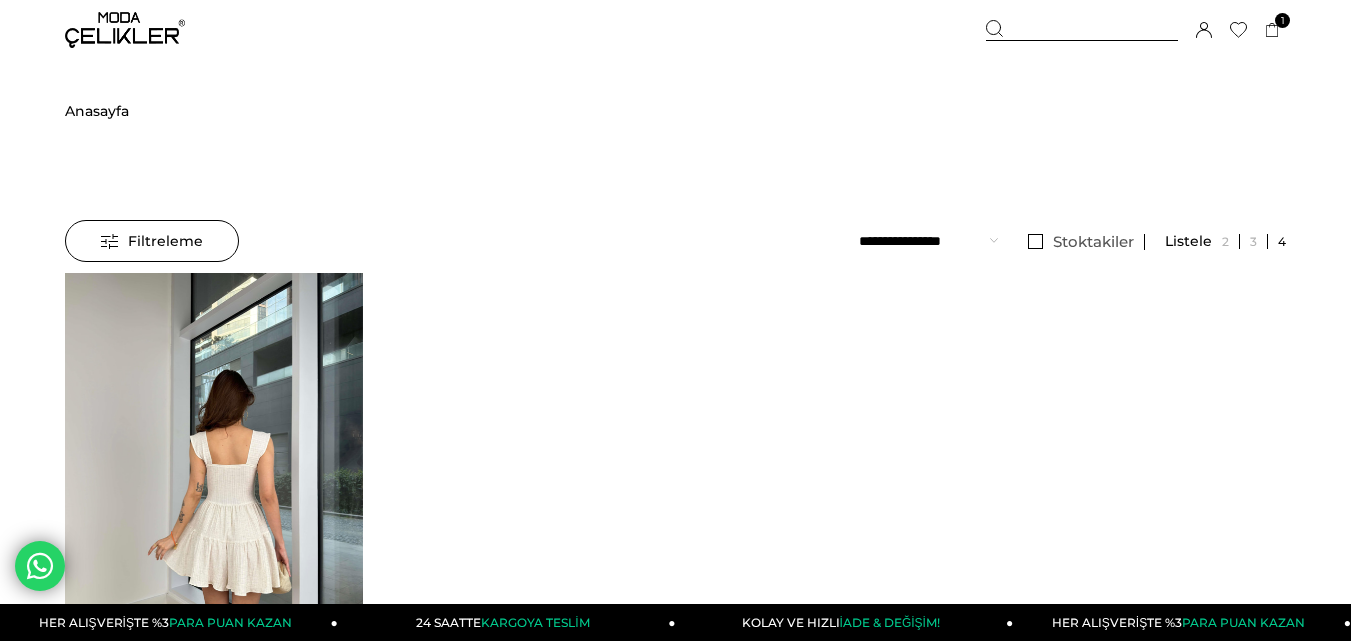 click at bounding box center [65, 471] 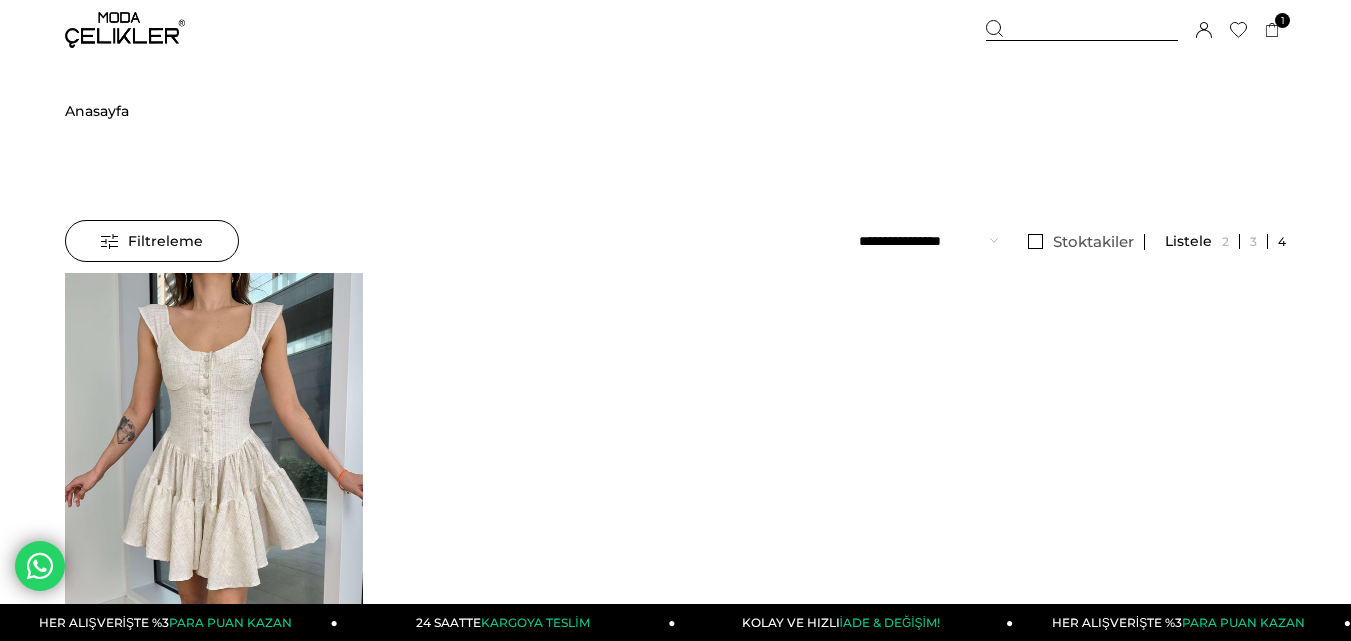 click at bounding box center [65, 471] 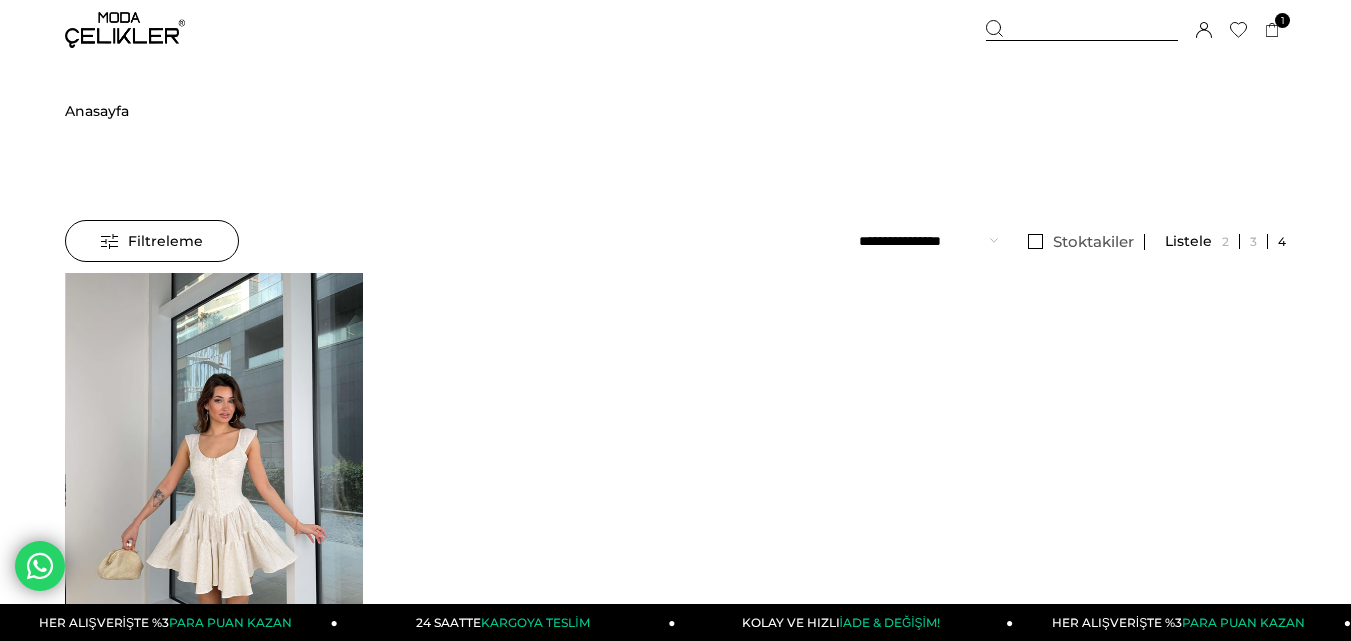 click at bounding box center (215, 471) 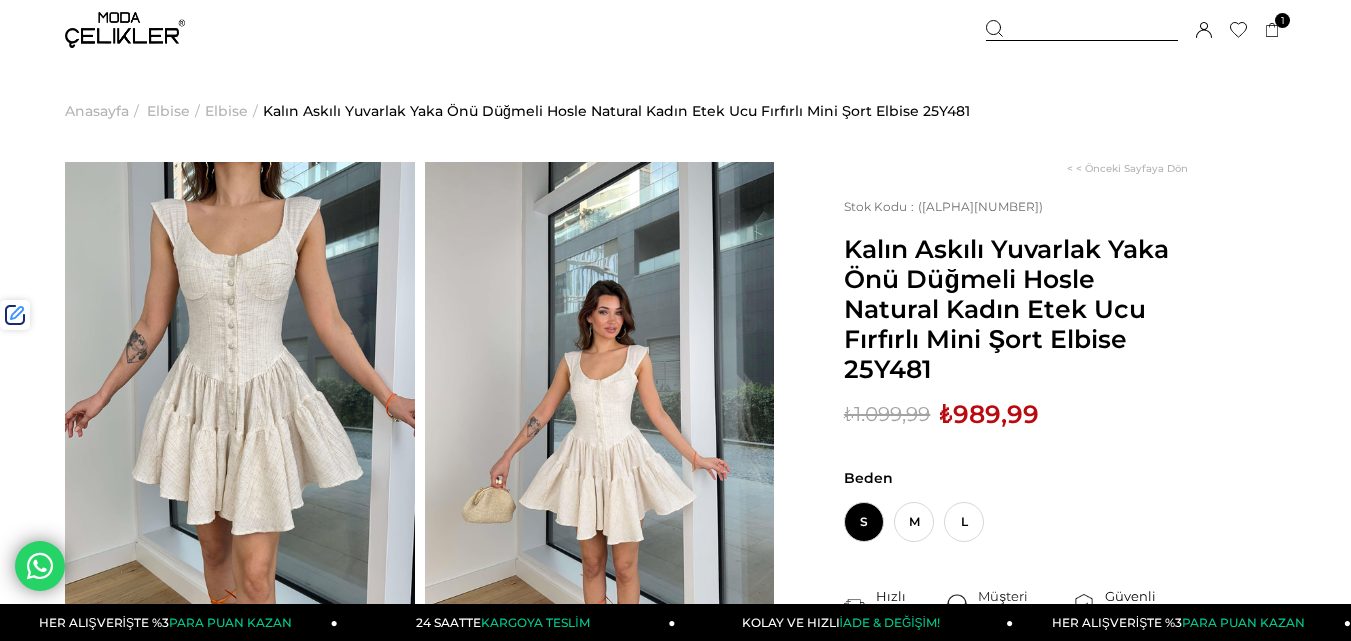 scroll, scrollTop: 0, scrollLeft: 0, axis: both 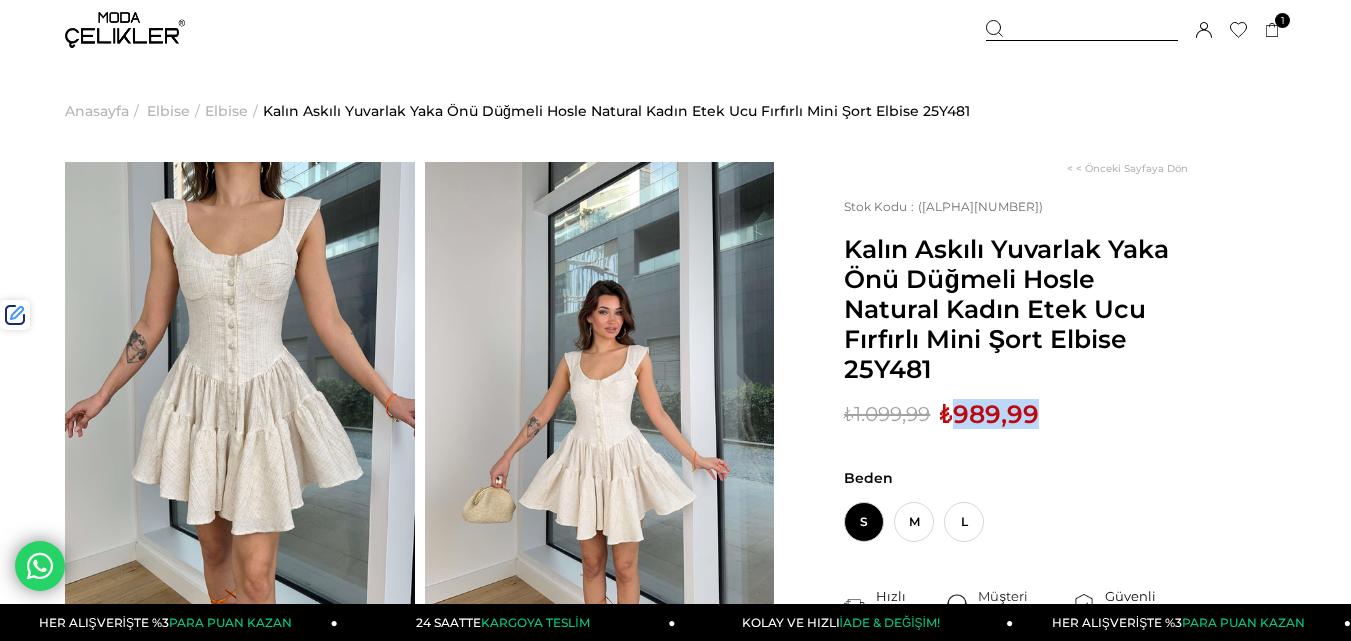 click on "₺989,99" at bounding box center [989, 414] 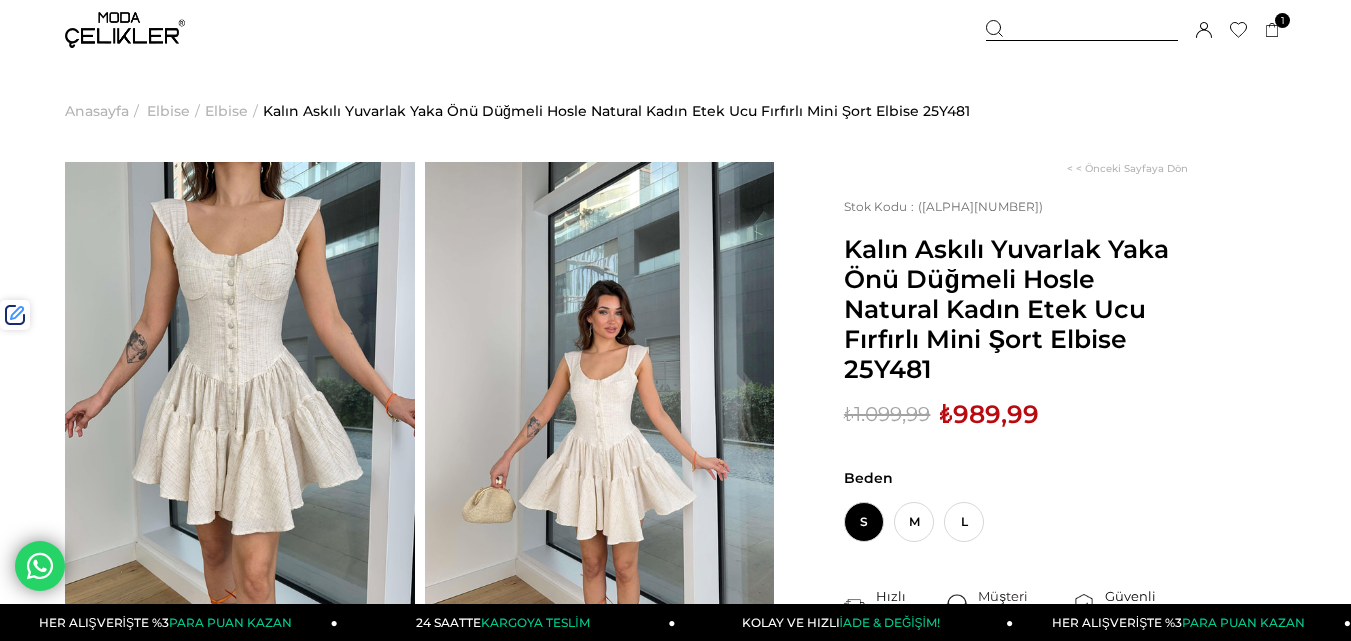 click at bounding box center [1082, 30] 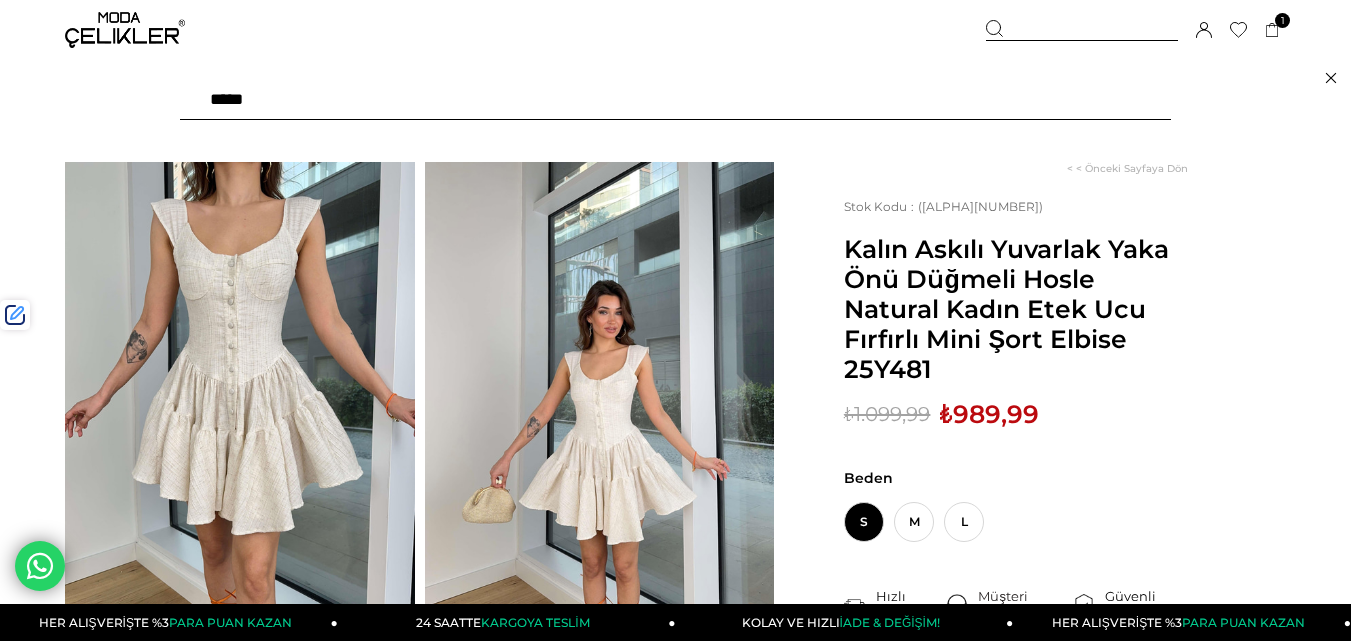 click at bounding box center [675, 100] 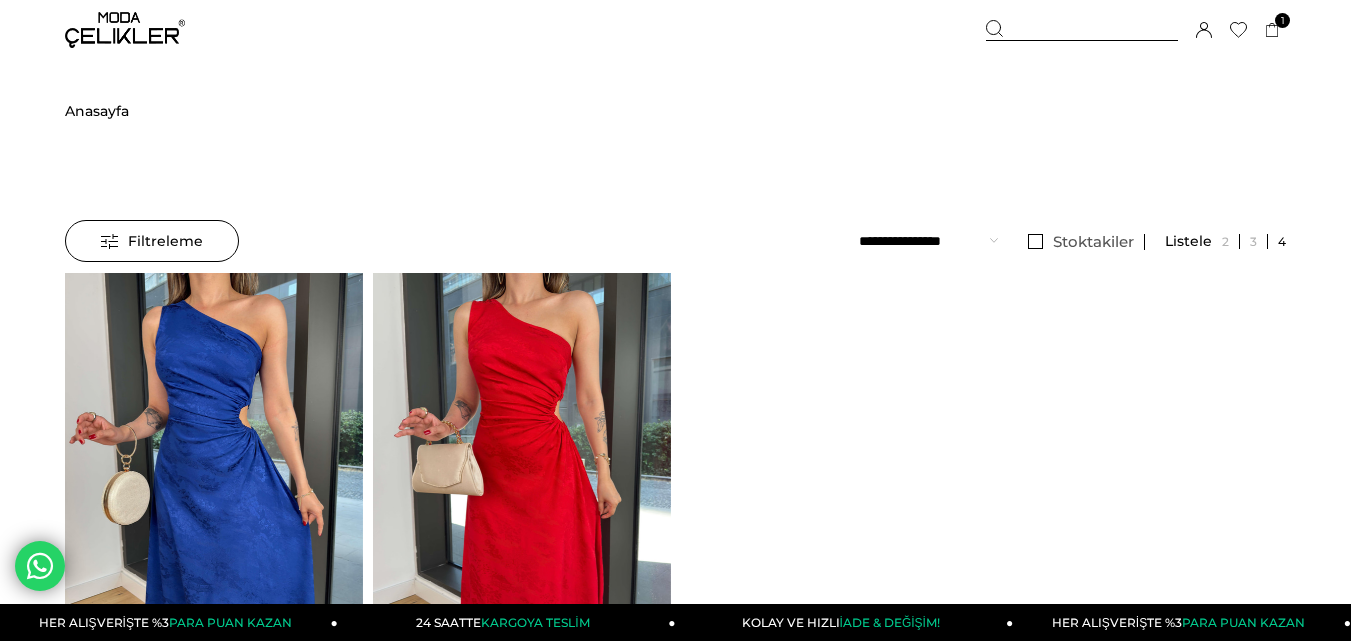 scroll, scrollTop: 0, scrollLeft: 0, axis: both 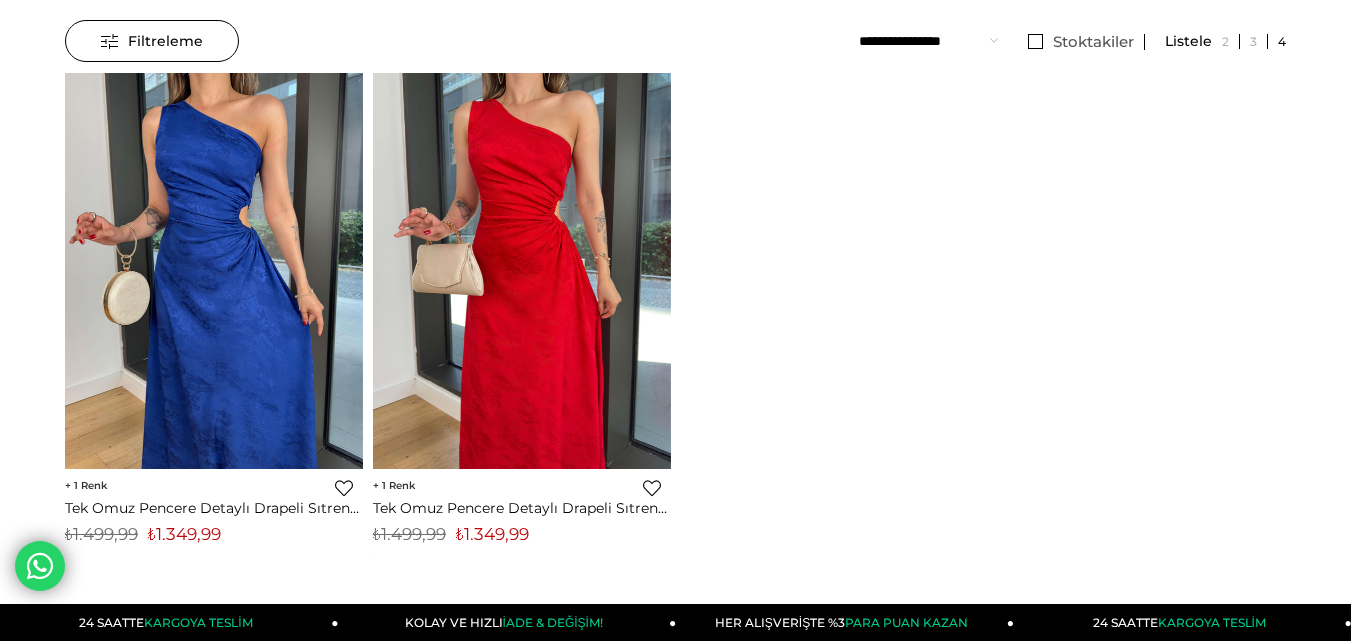 click on "₺1.349,99" at bounding box center [184, 534] 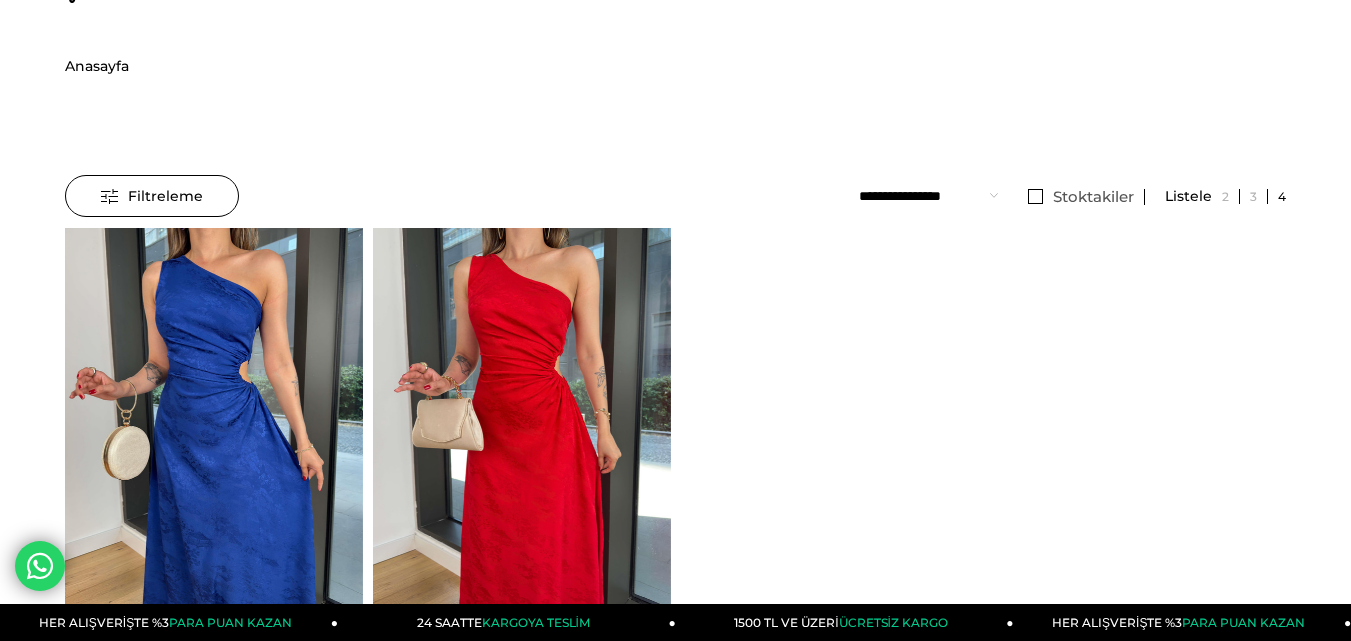 scroll, scrollTop: 0, scrollLeft: 0, axis: both 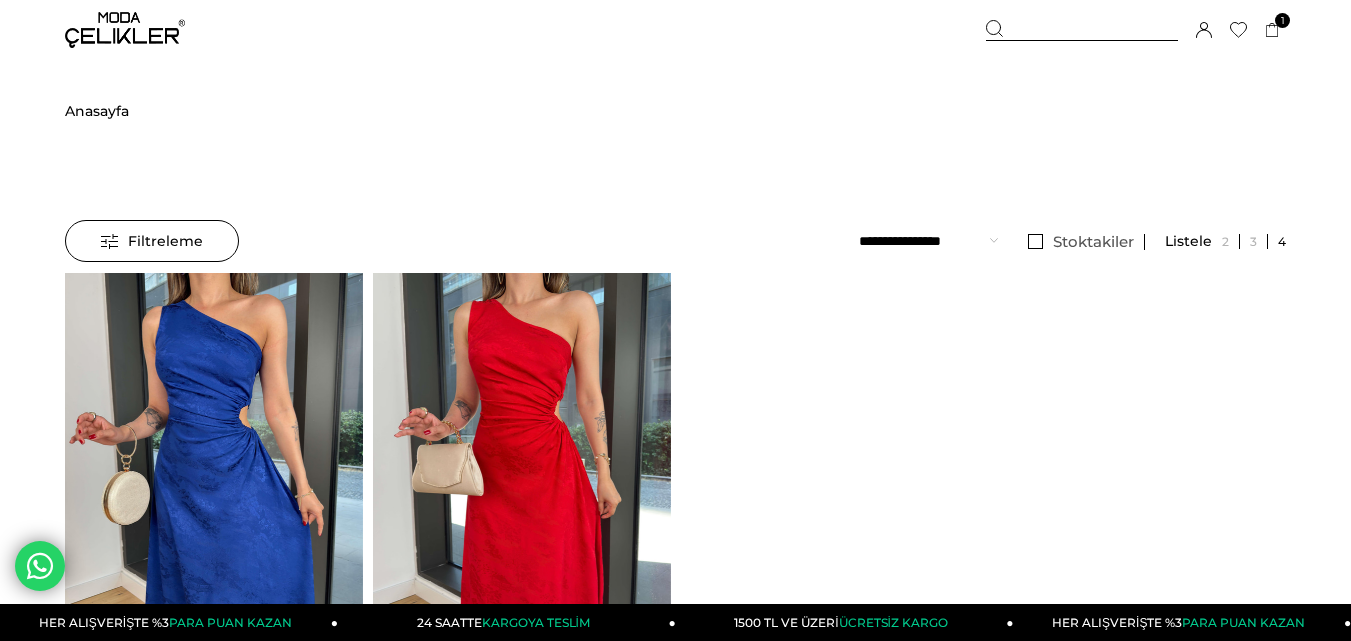 click at bounding box center (1082, 30) 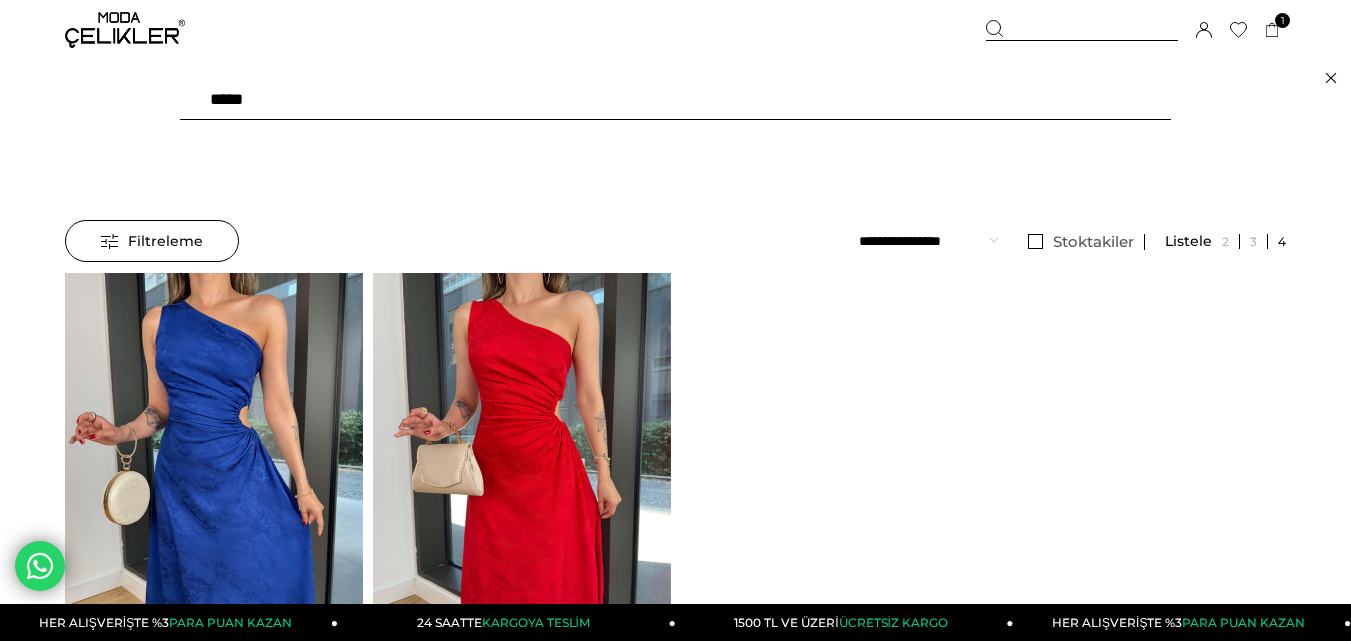 click on "*****" at bounding box center (675, 100) 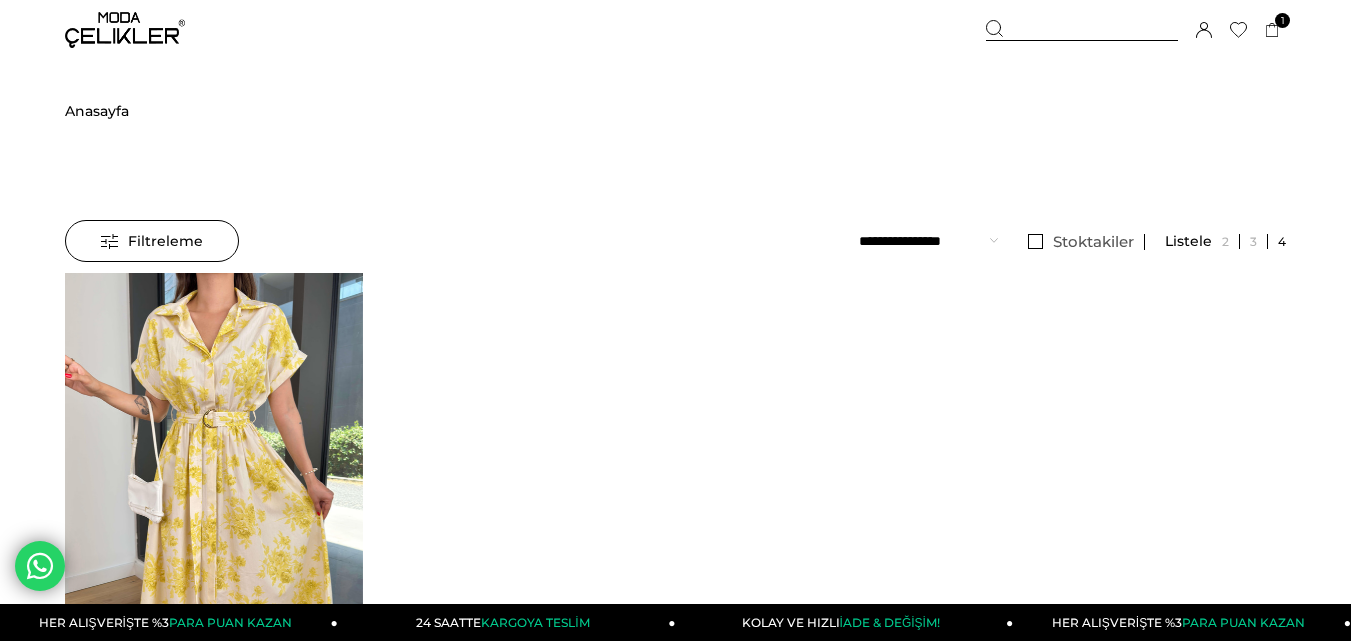 scroll, scrollTop: 0, scrollLeft: 0, axis: both 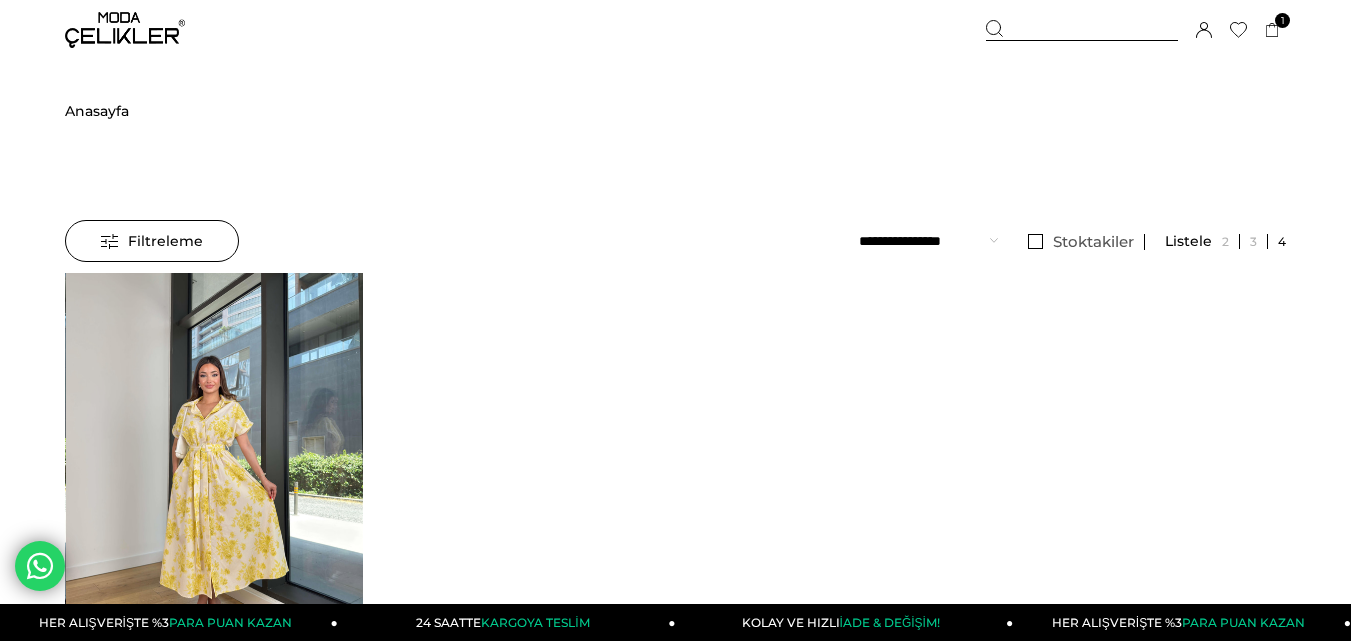 click at bounding box center (-82, 471) 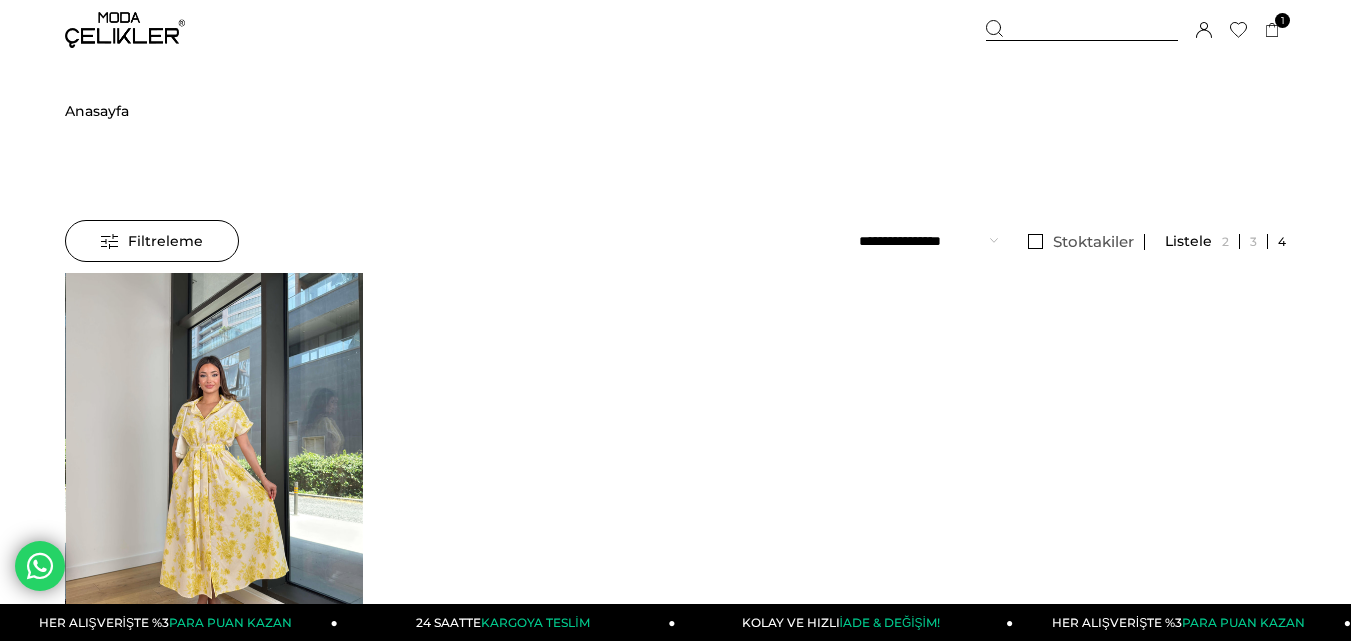 click at bounding box center [65, 471] 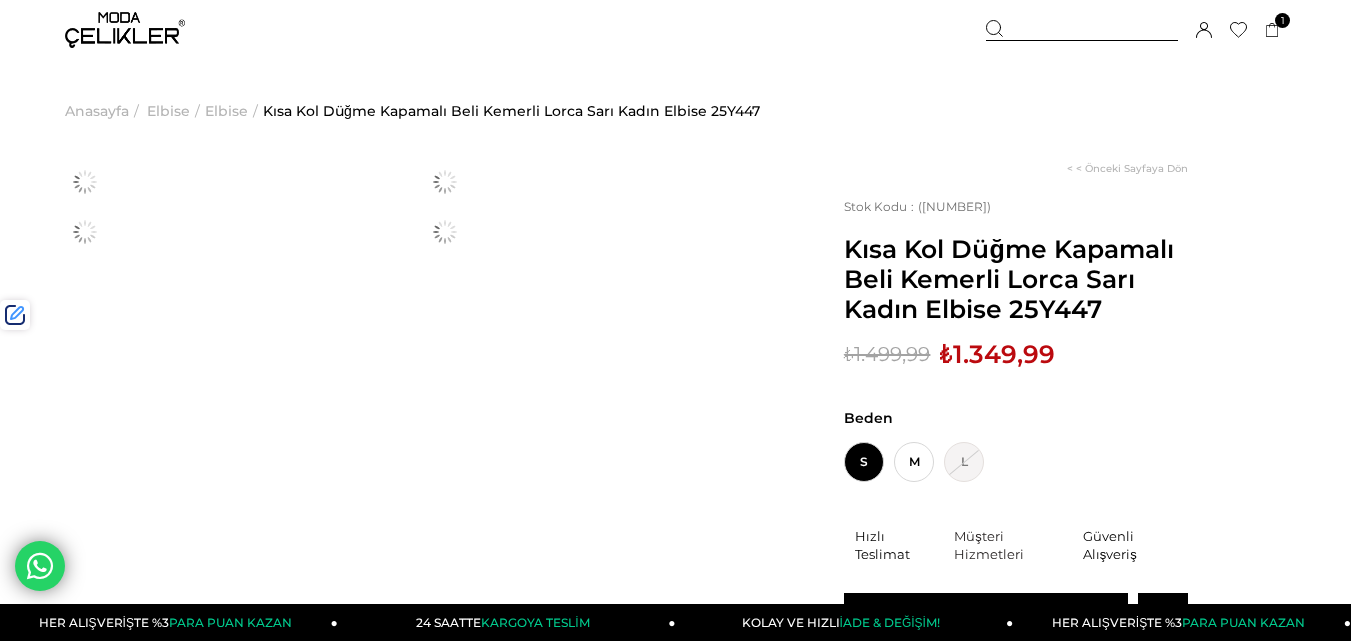 scroll, scrollTop: 0, scrollLeft: 0, axis: both 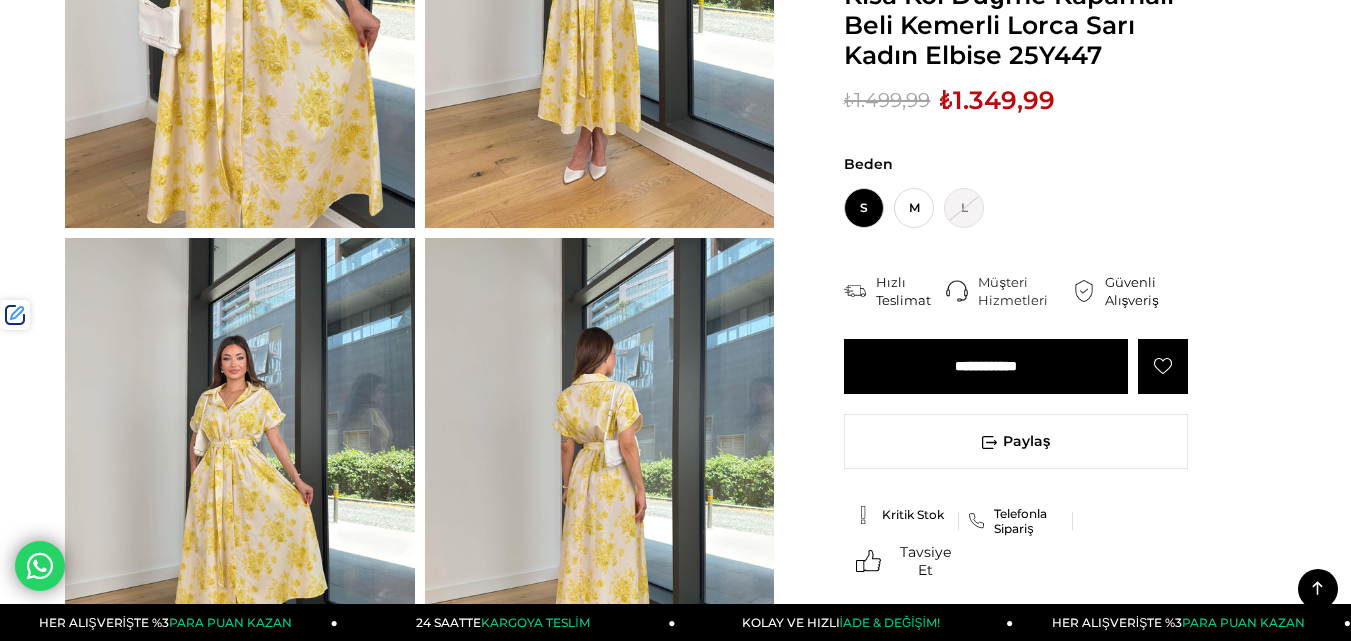 click on "₺1.349,99" at bounding box center [997, 100] 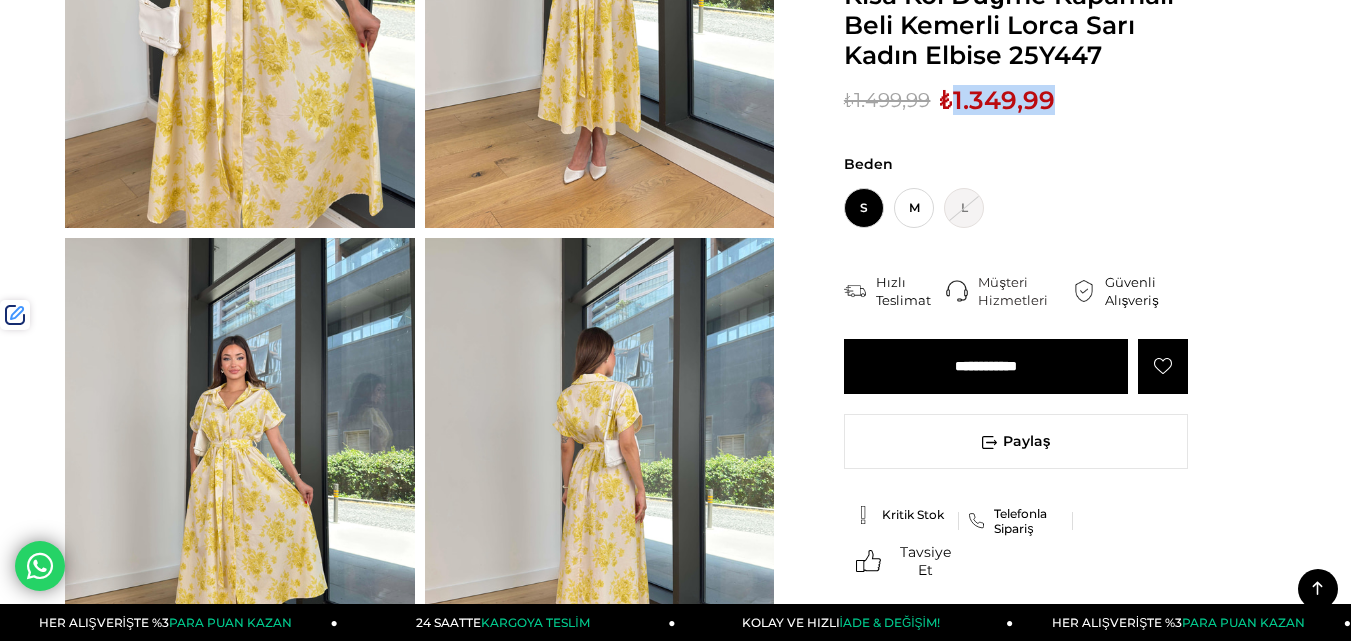 click on "₺1.349,99" at bounding box center [997, 100] 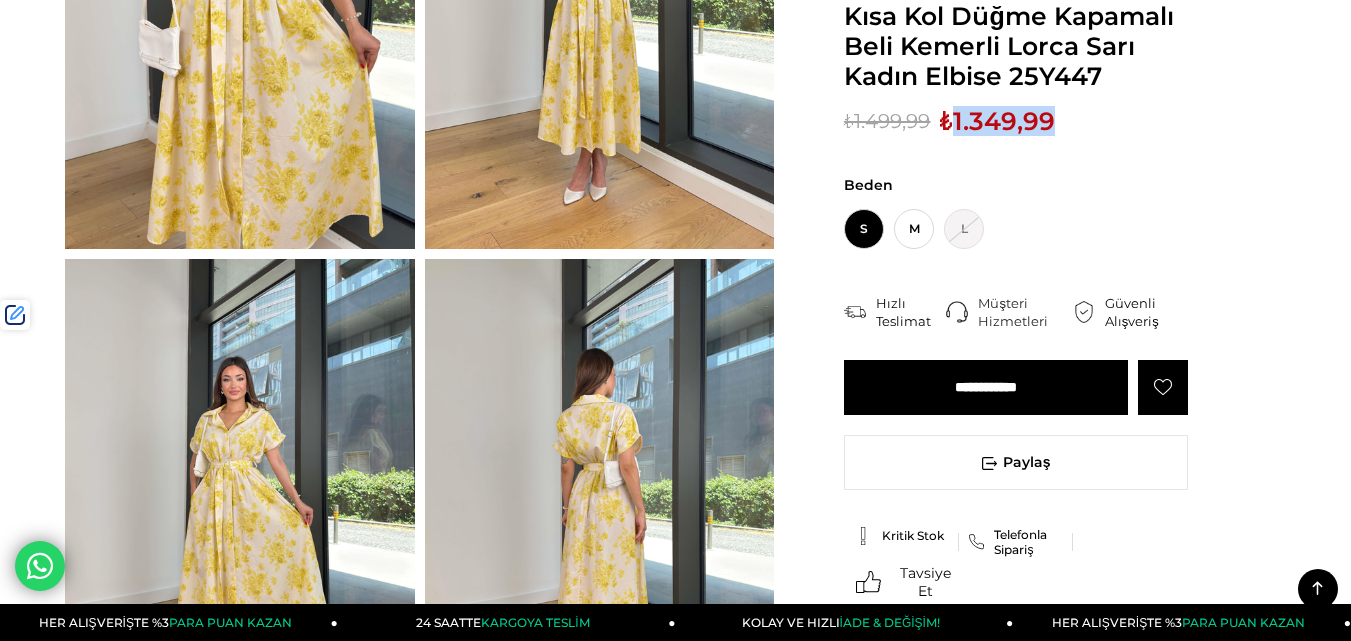 scroll, scrollTop: 0, scrollLeft: 0, axis: both 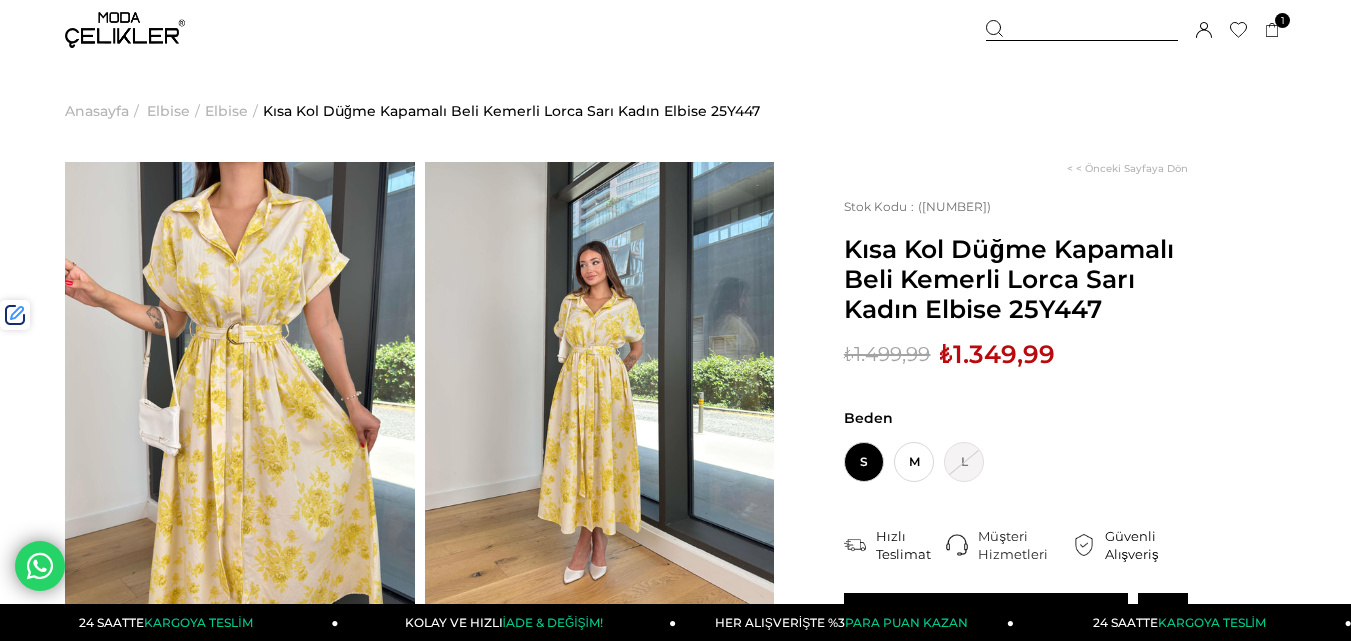 click at bounding box center (1082, 30) 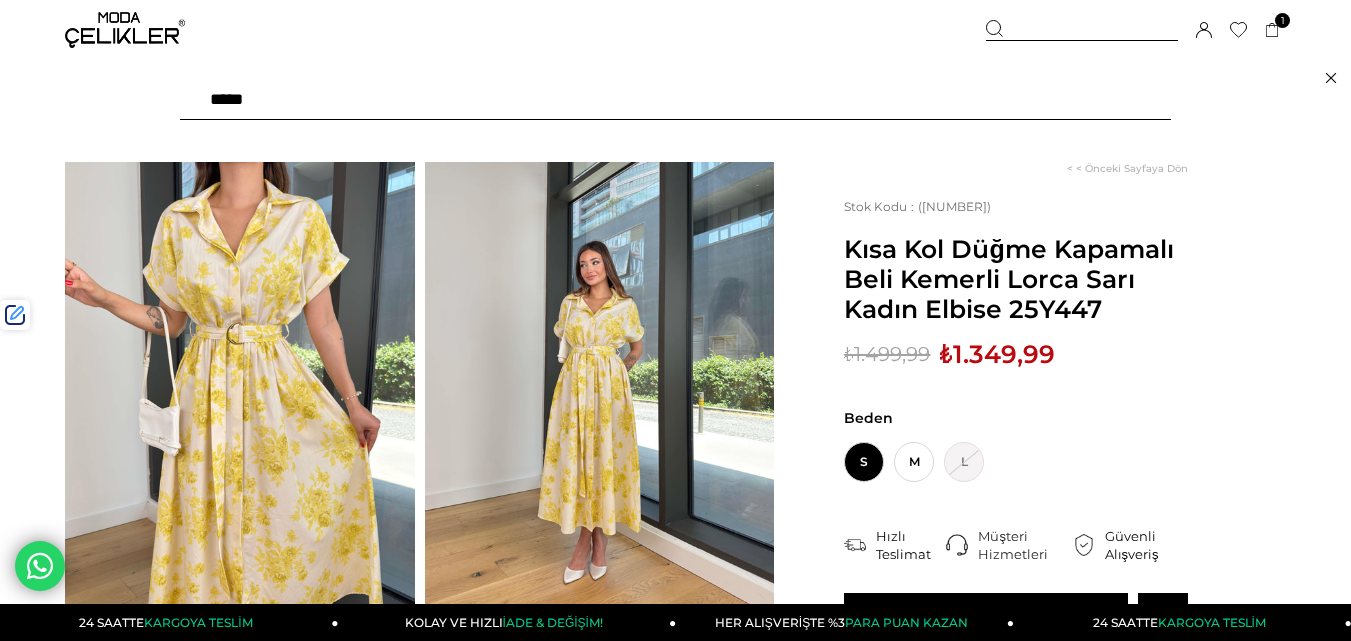 click at bounding box center [675, 100] 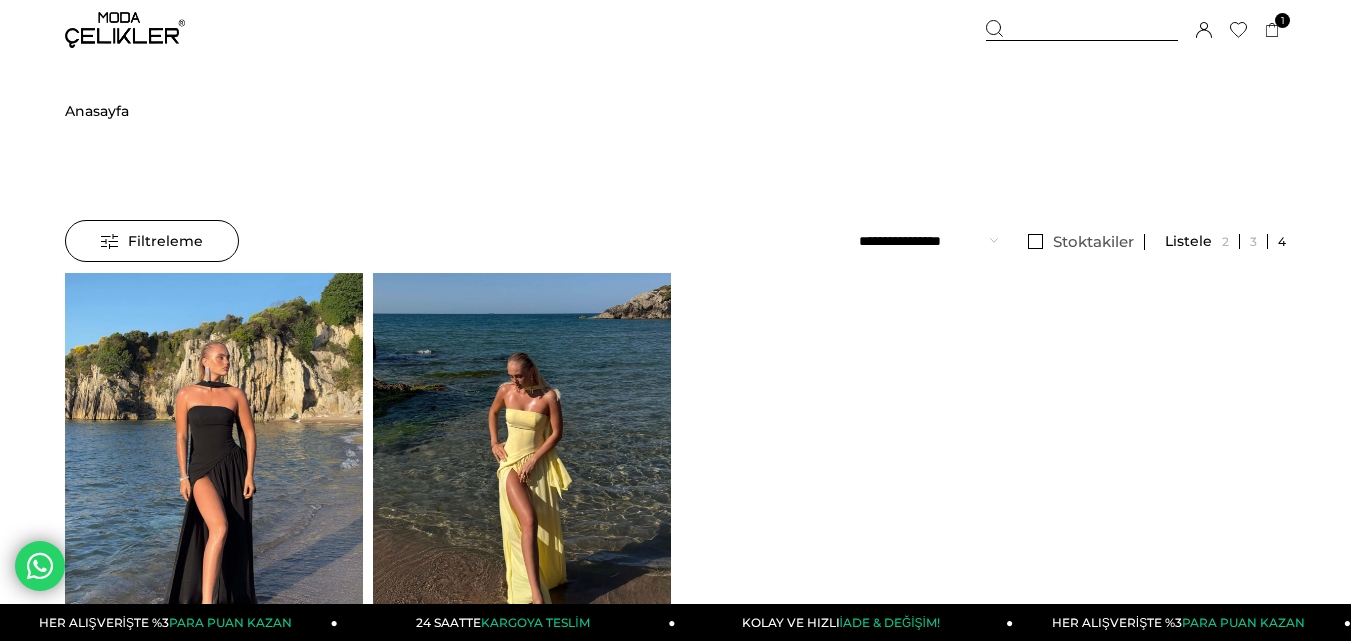 scroll, scrollTop: 0, scrollLeft: 0, axis: both 